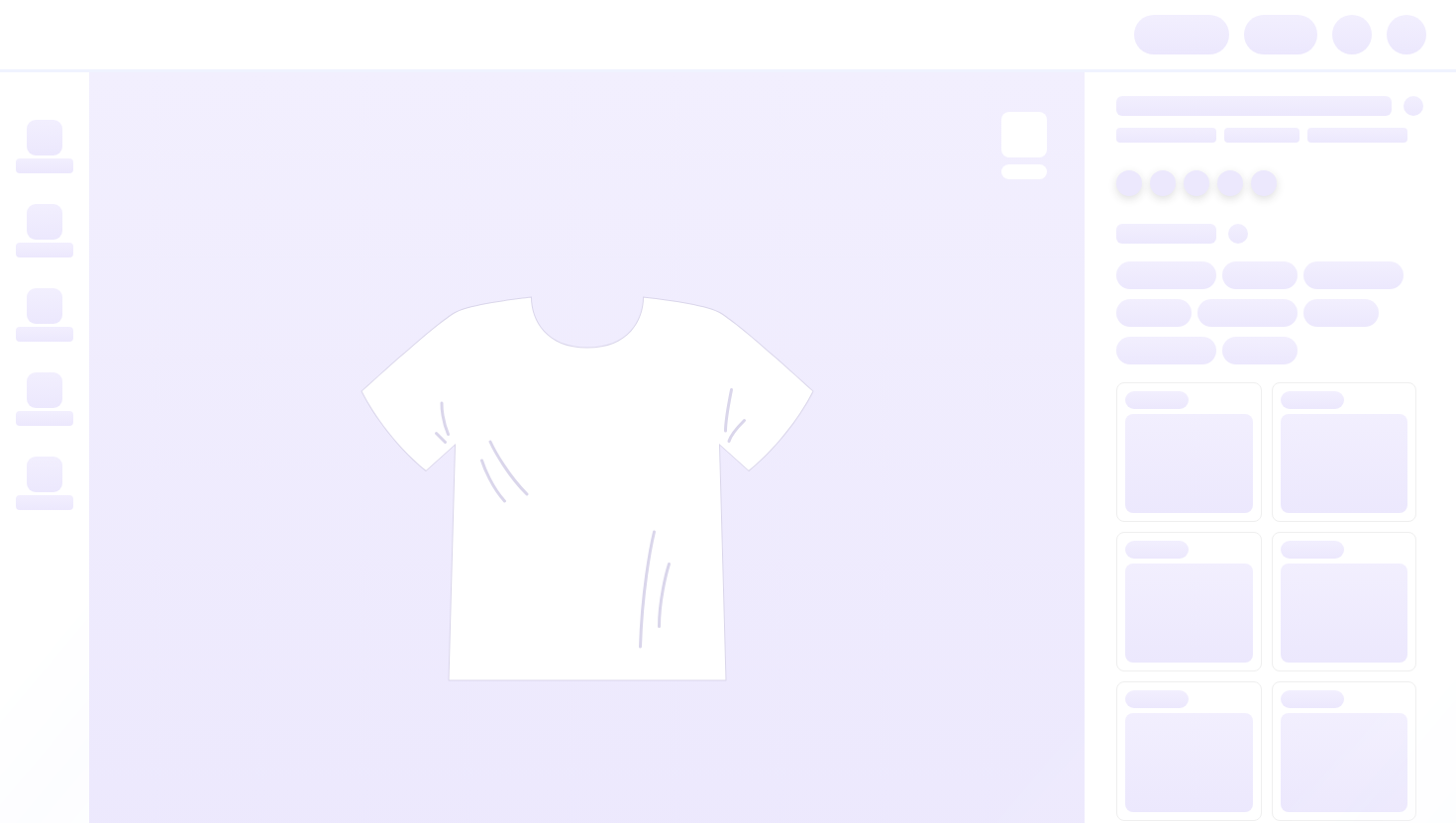 scroll, scrollTop: 0, scrollLeft: 0, axis: both 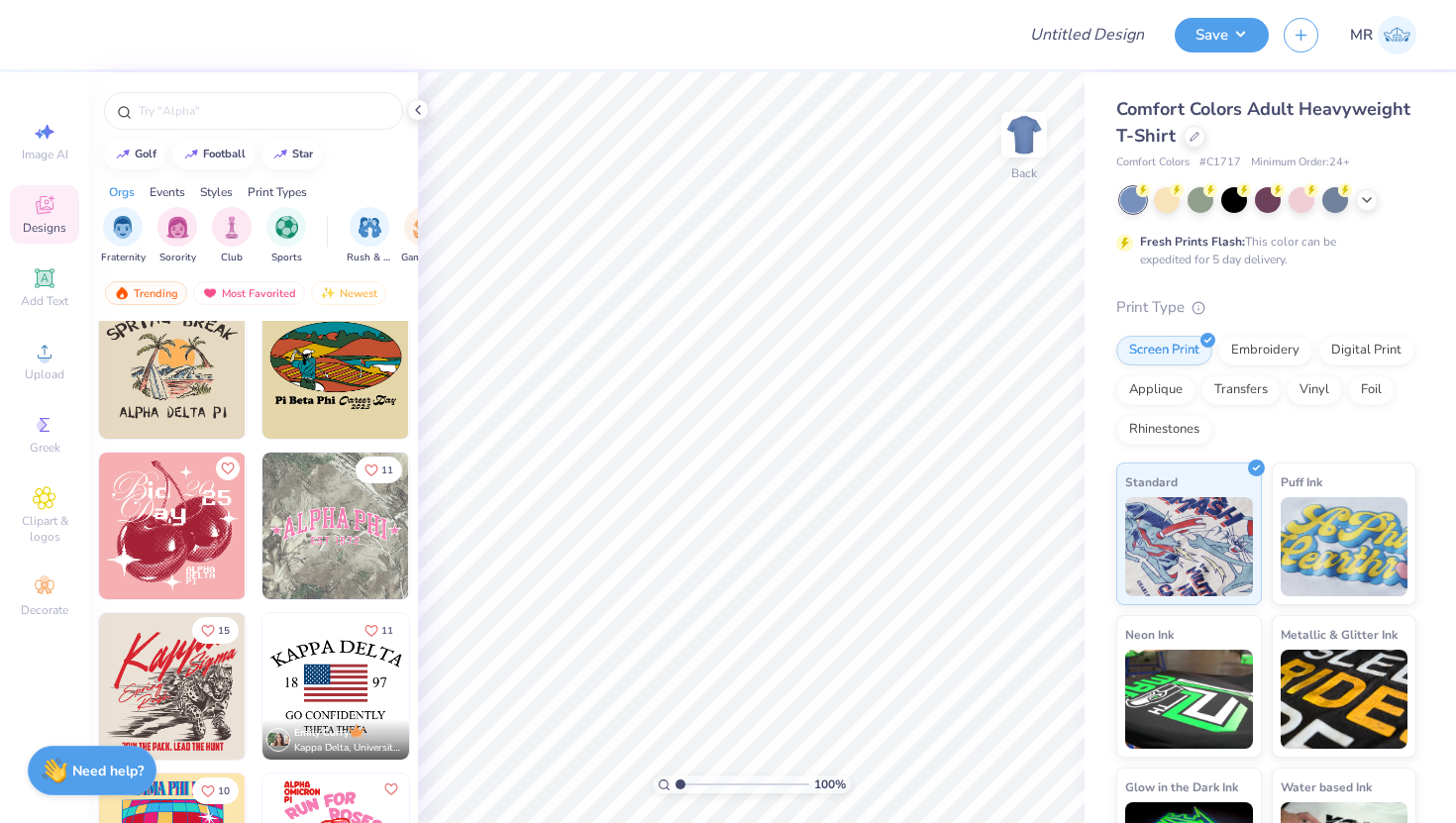 click at bounding box center [336, 526] 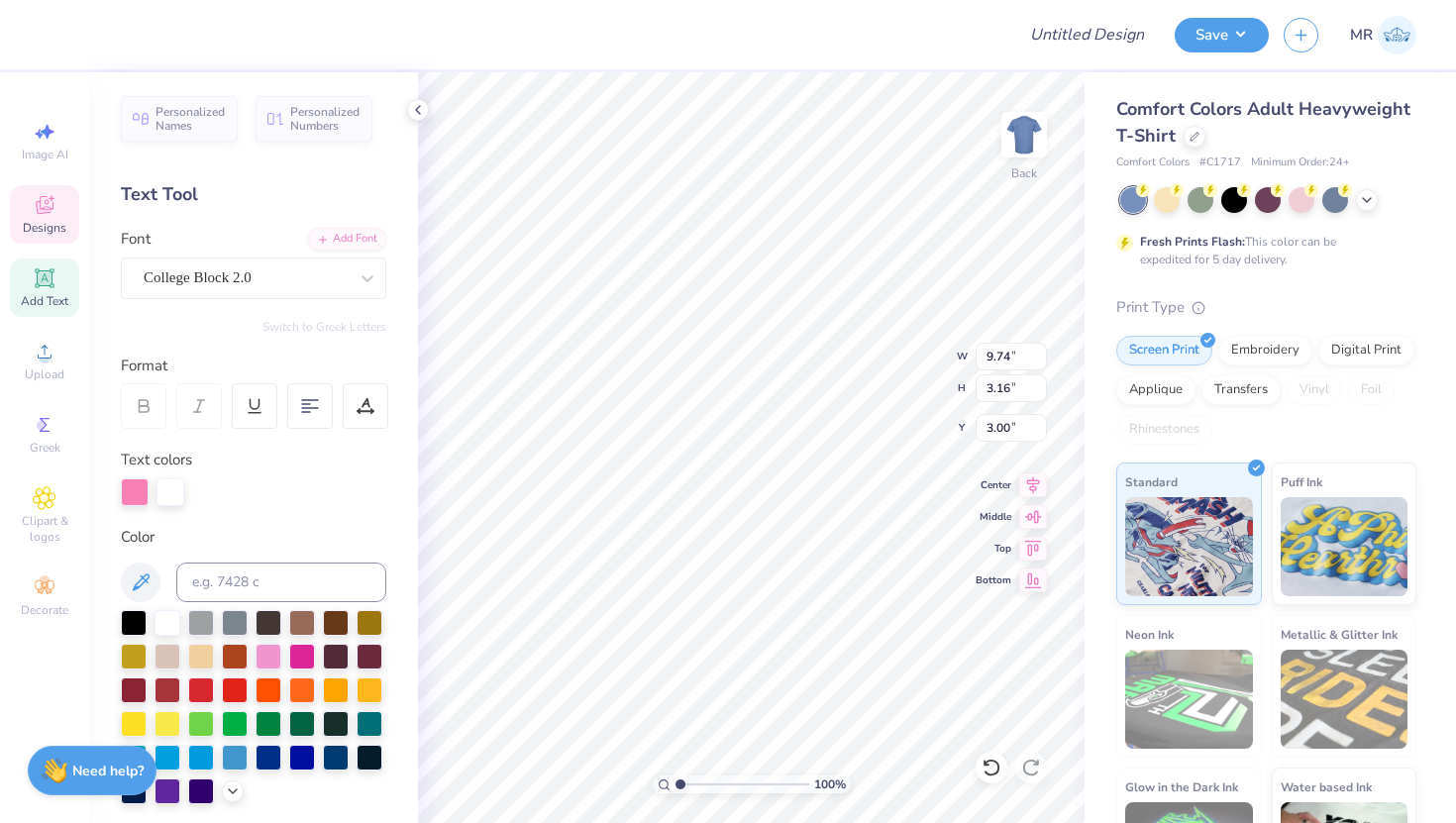scroll, scrollTop: 0, scrollLeft: 2, axis: horizontal 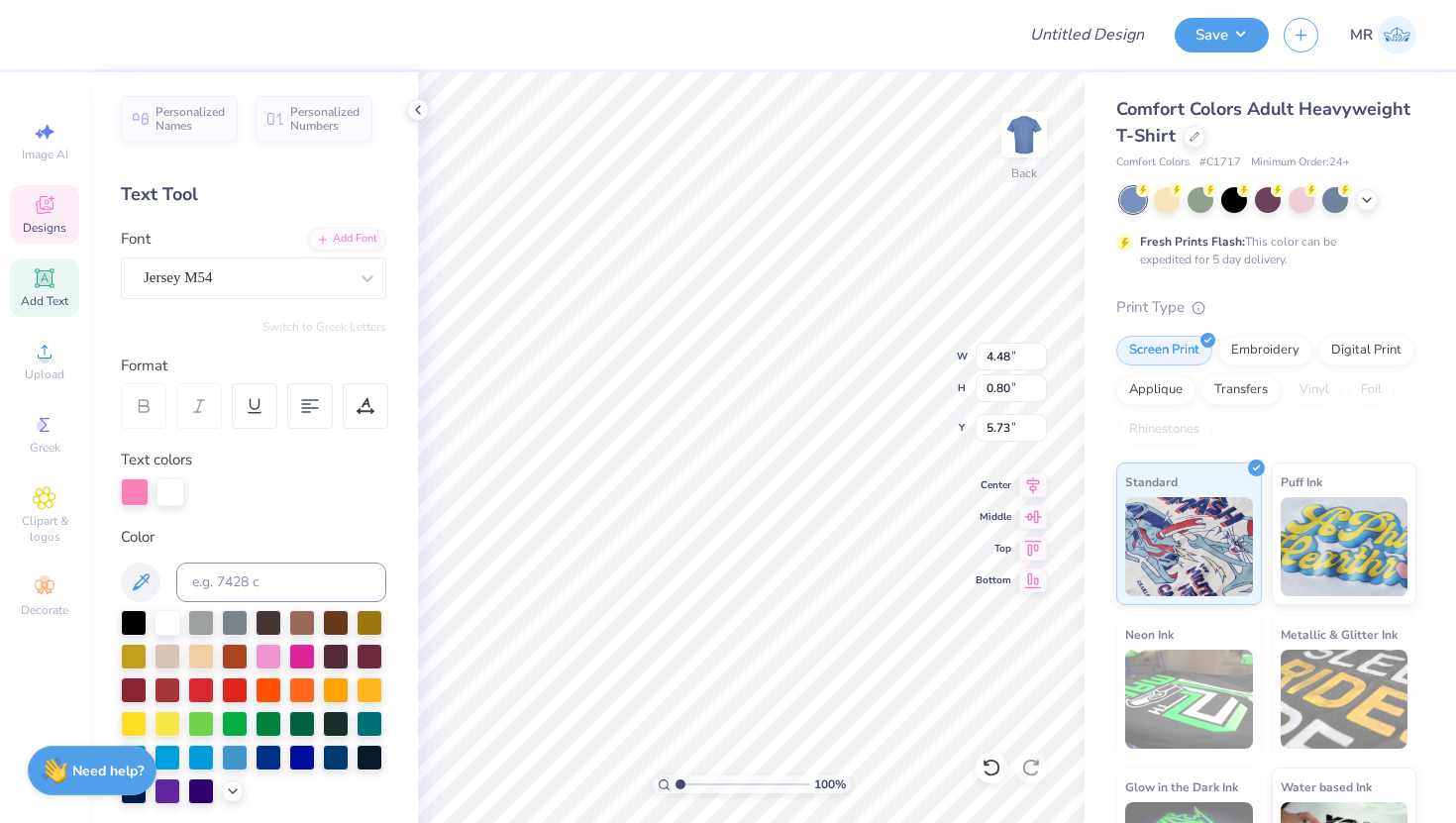 type on "4.48" 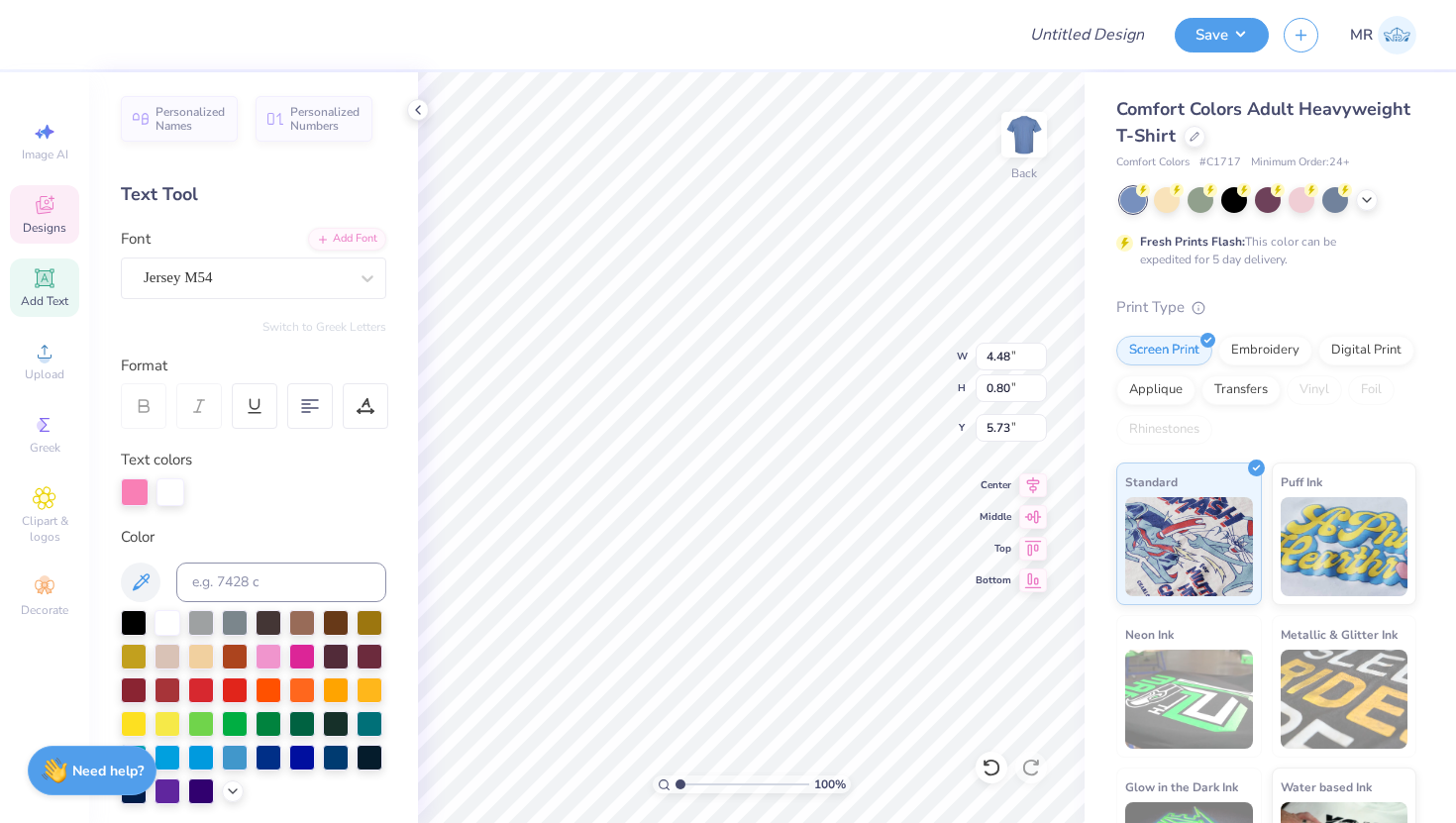 scroll, scrollTop: 0, scrollLeft: 2, axis: horizontal 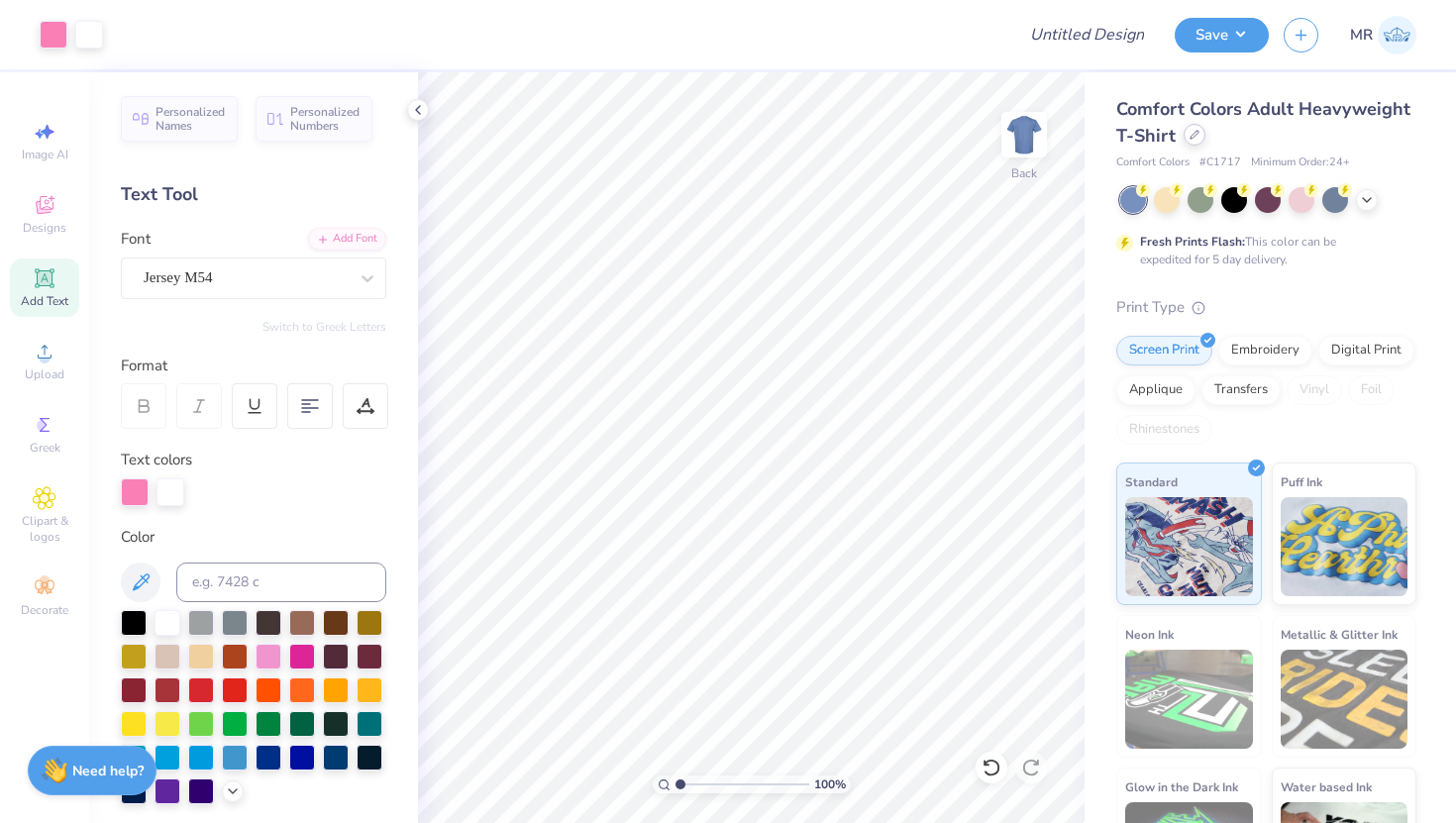 click at bounding box center [1195, 135] 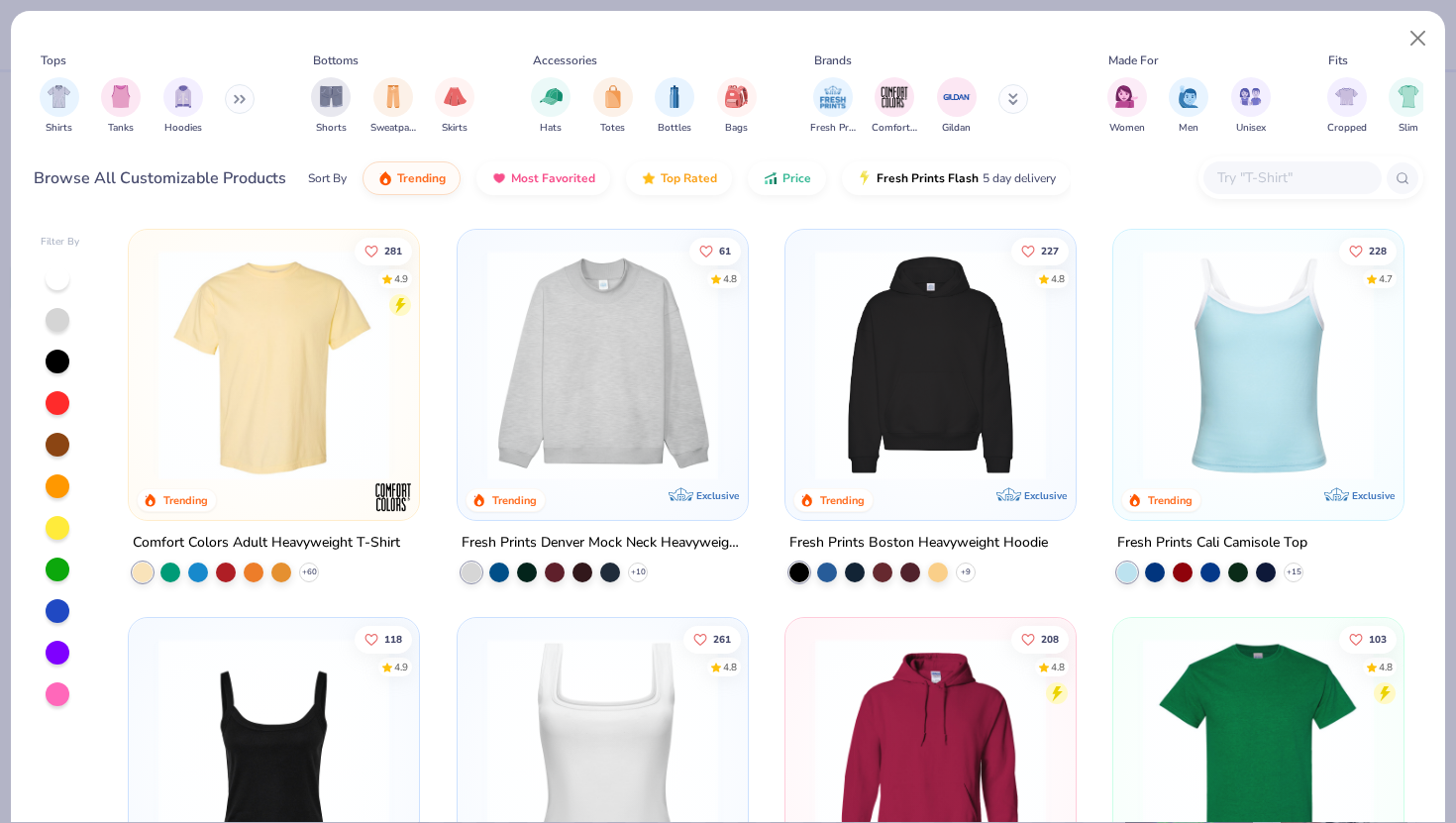 click at bounding box center (602, 364) 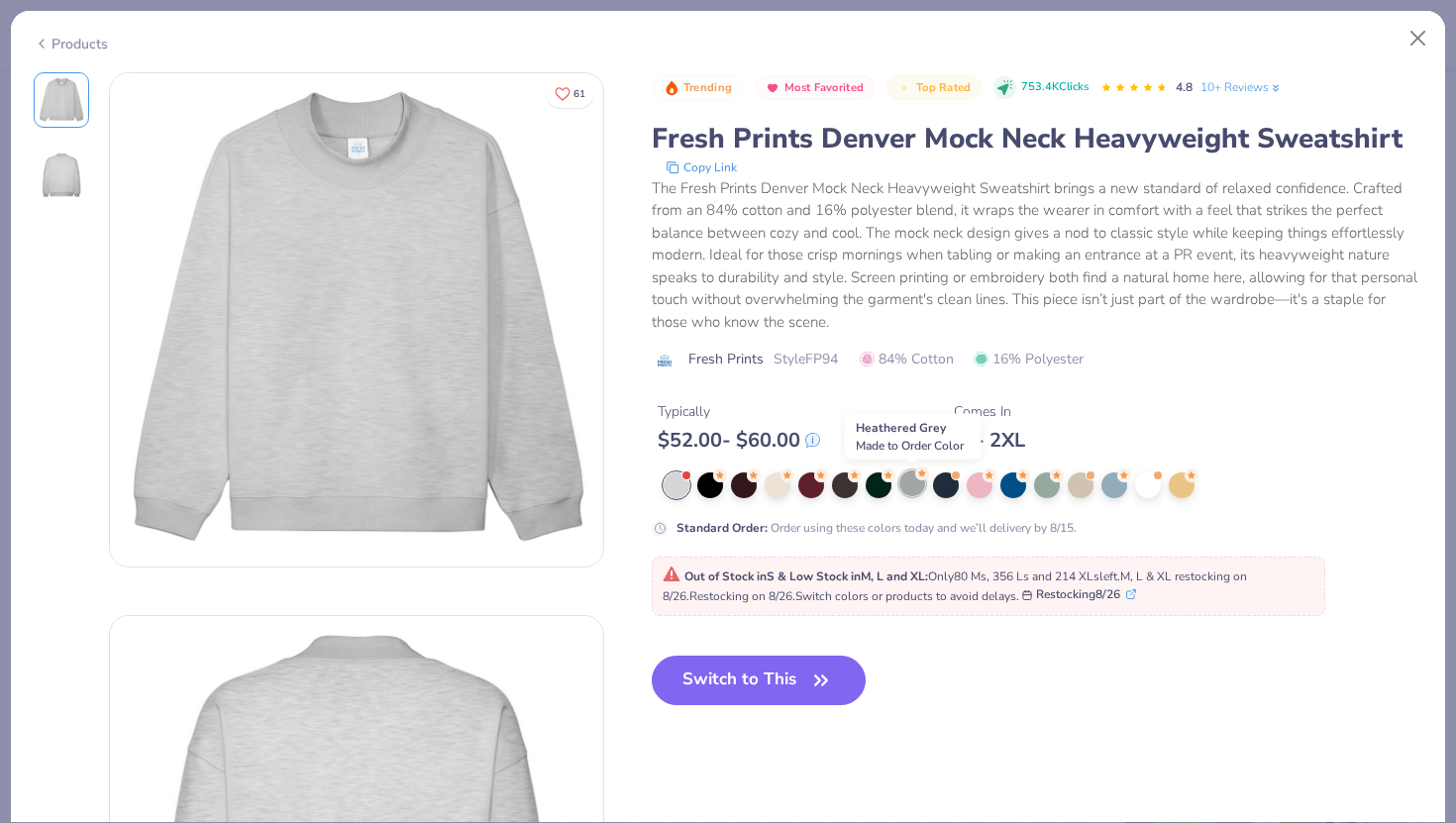 click 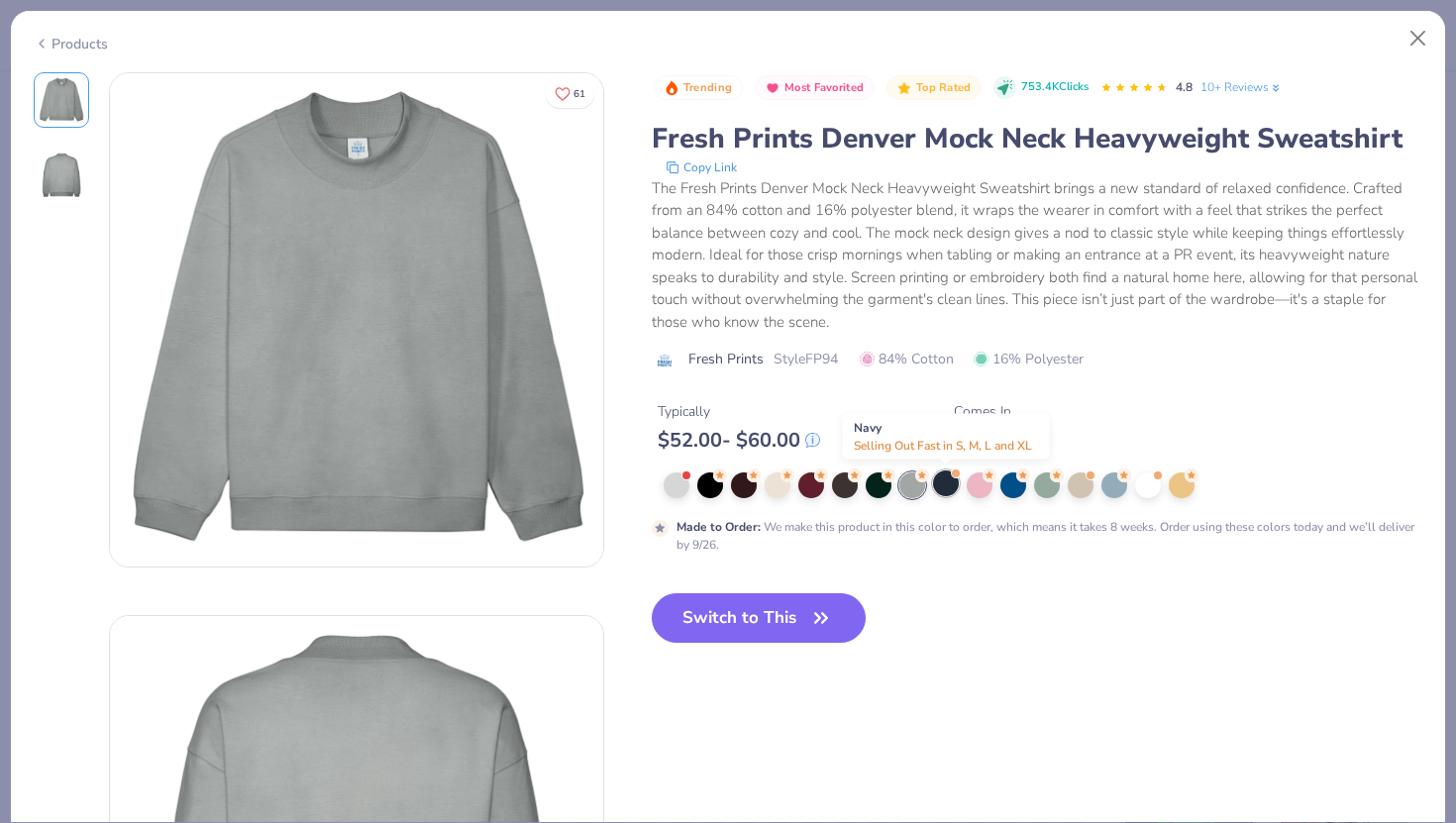 click at bounding box center (946, 483) 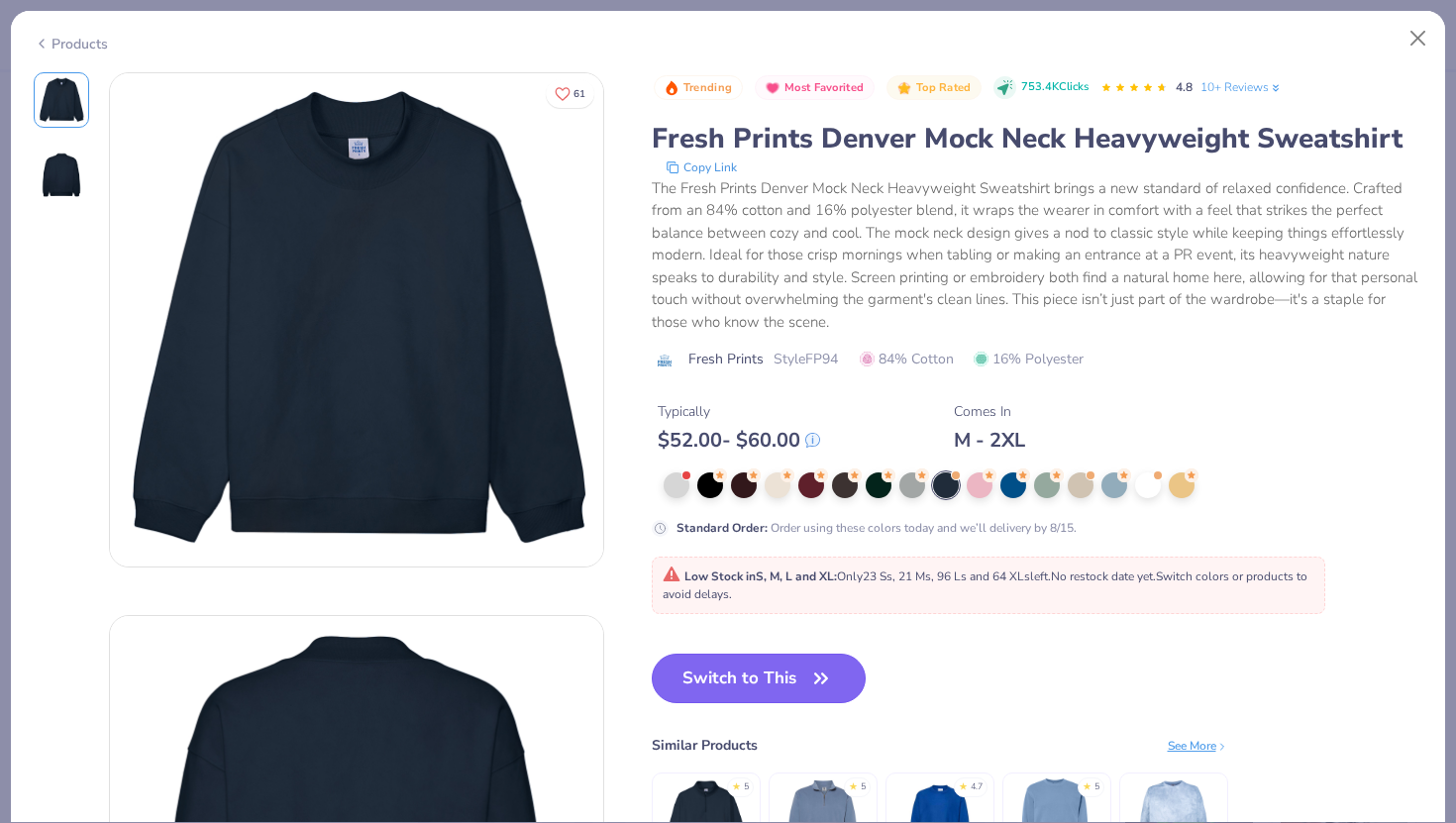 click on "Switch to This" at bounding box center [759, 678] 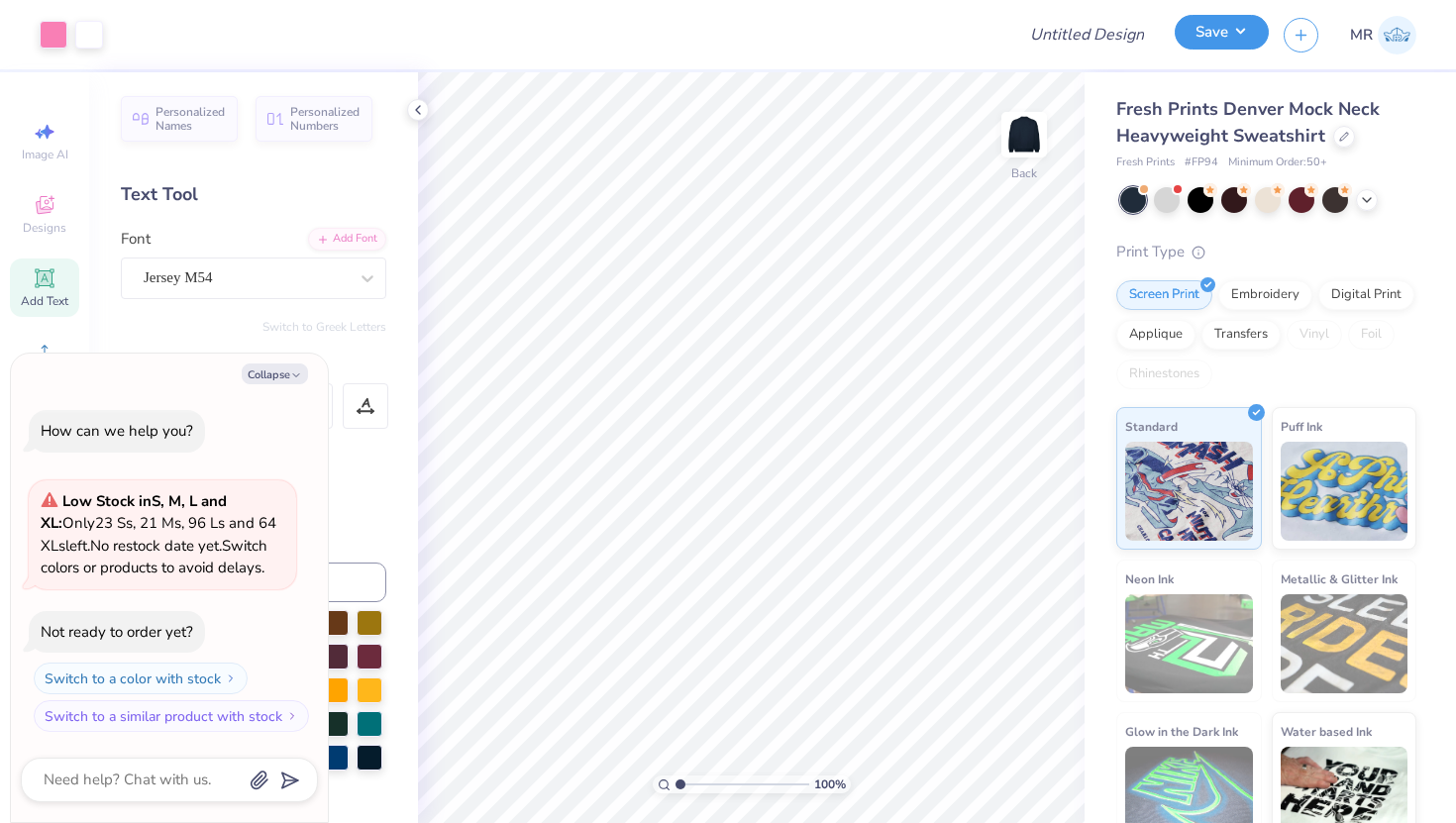 click on "Save" at bounding box center (1221, 32) 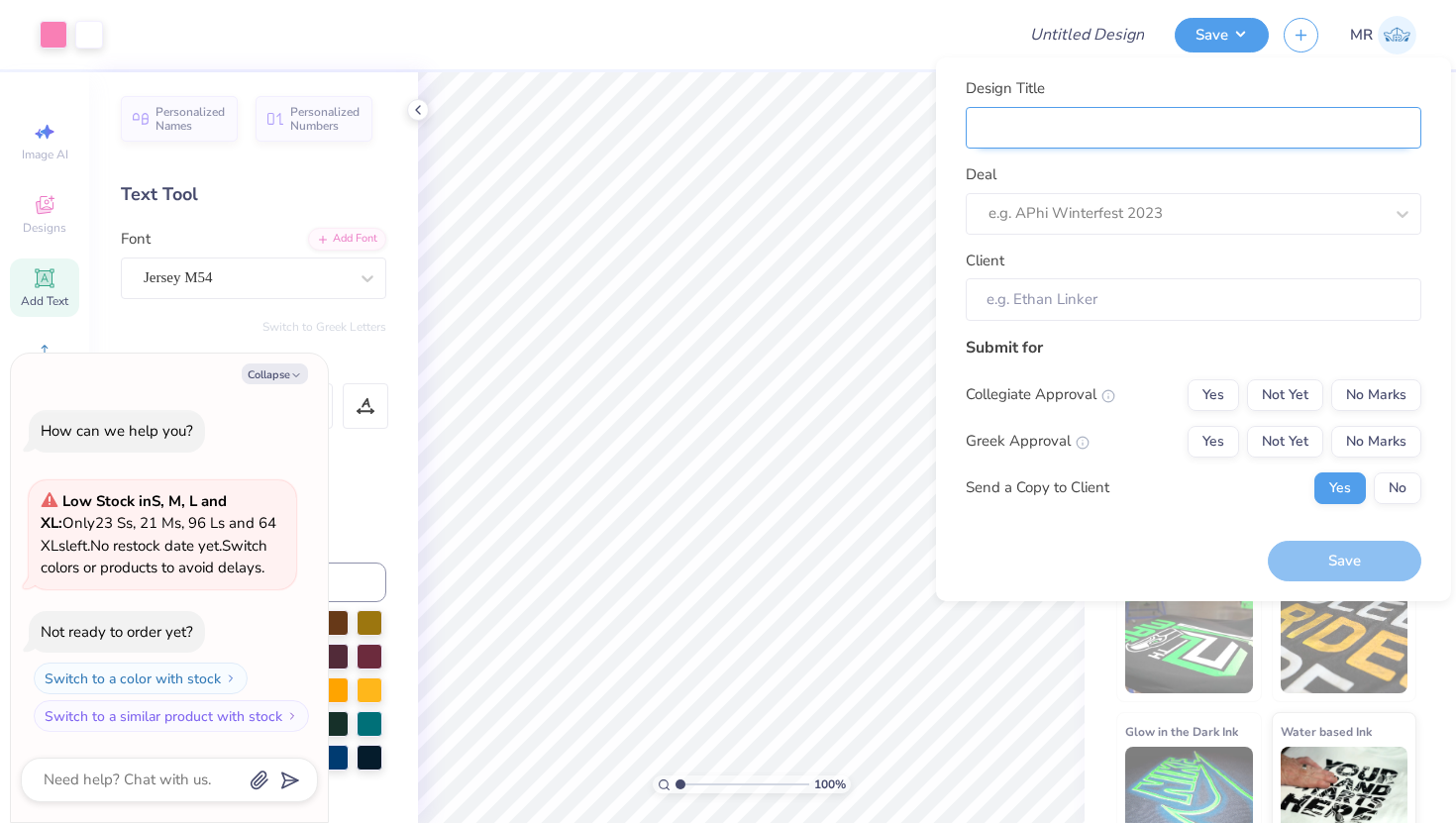 click on "Design Title" at bounding box center (1194, 128) 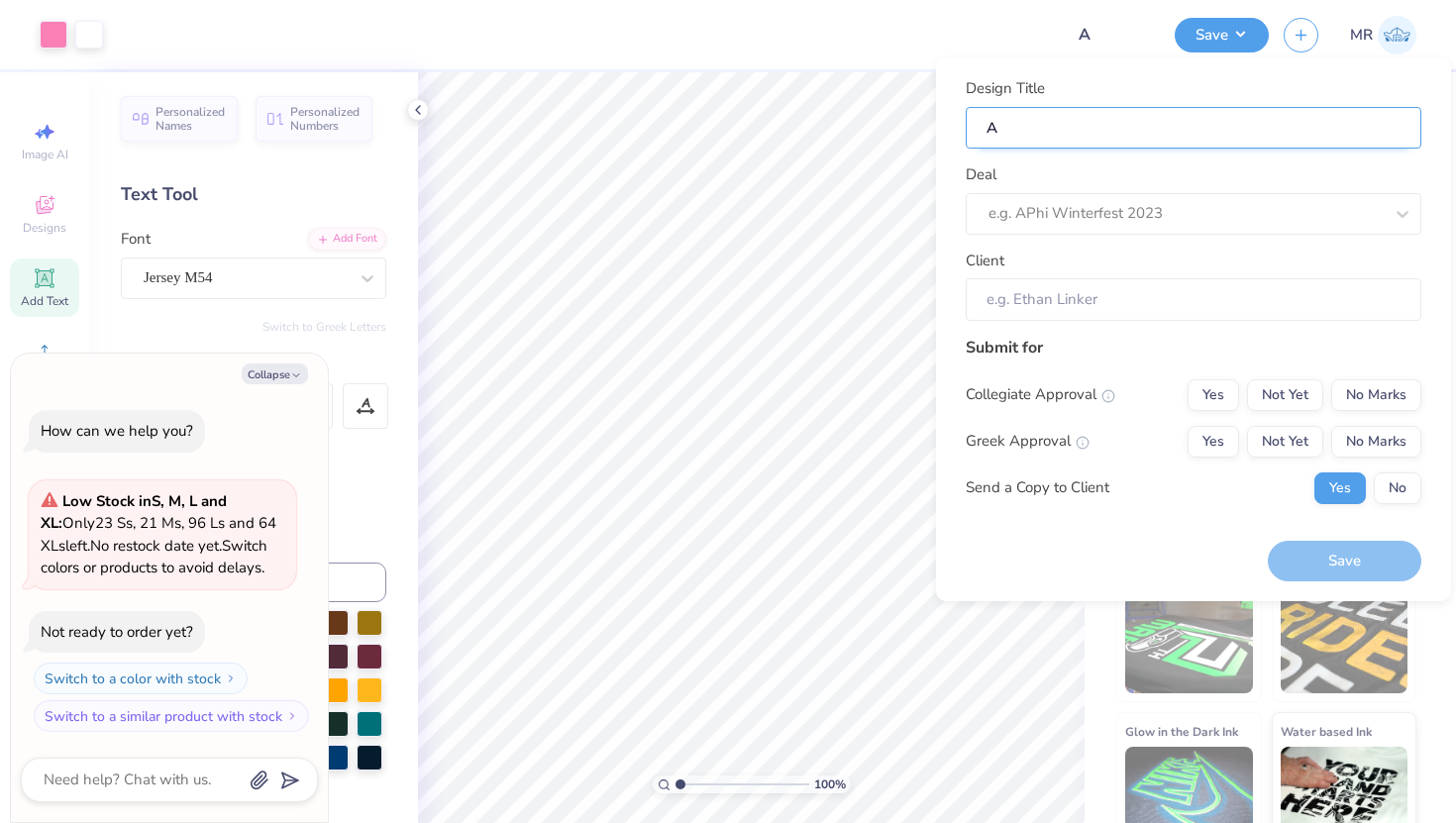 type on "Al" 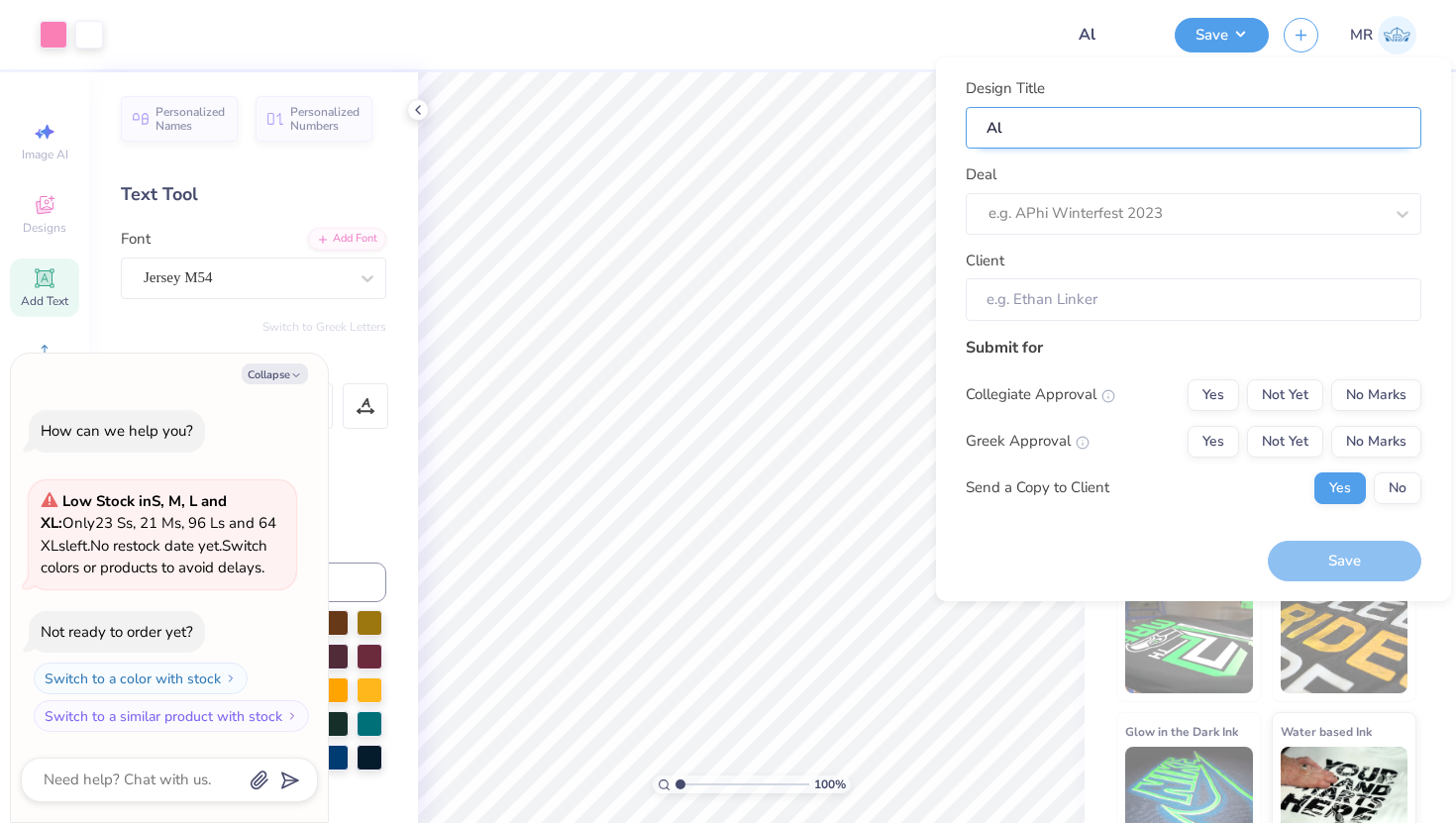 type on "Alp" 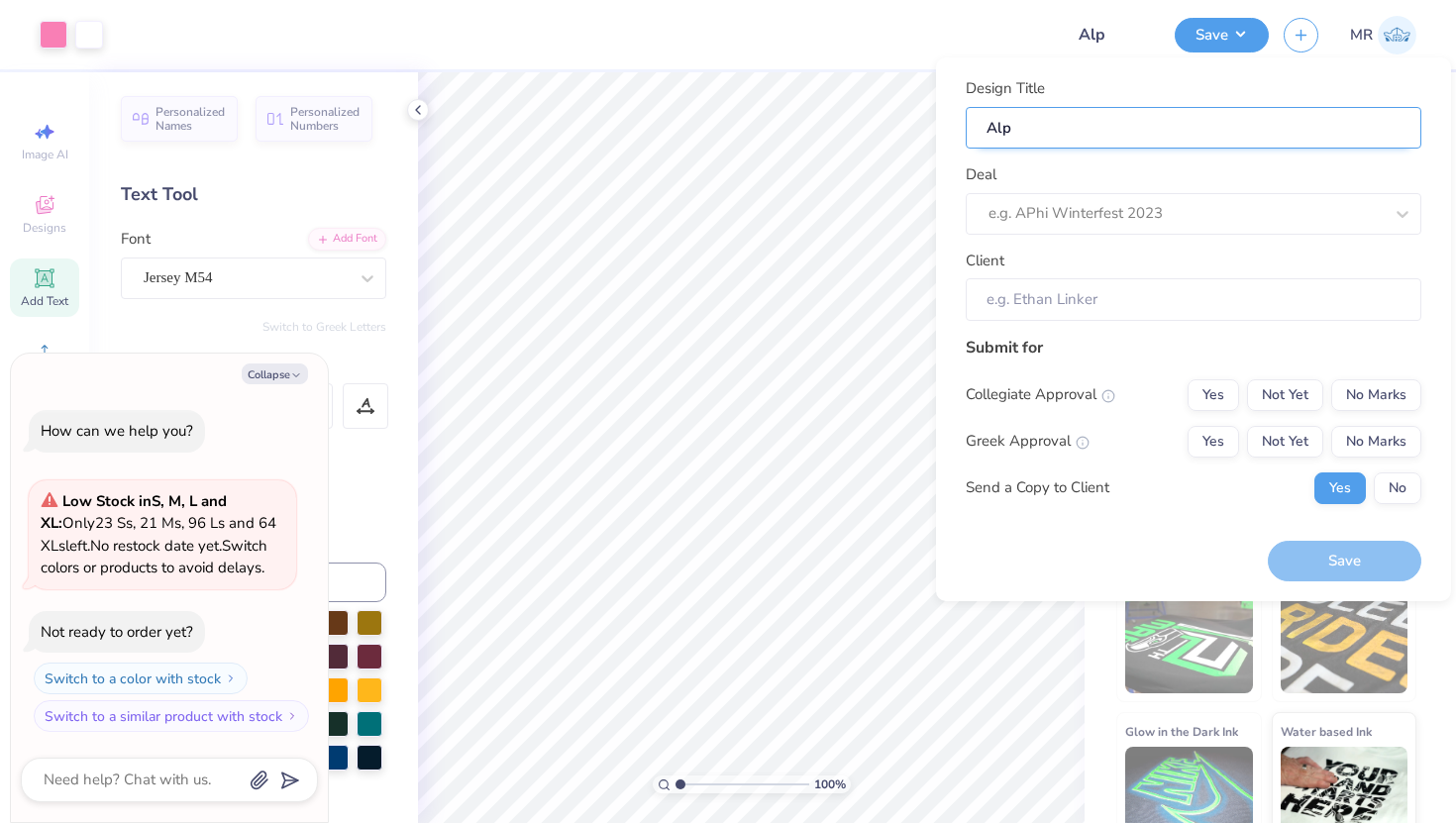 type on "Alph" 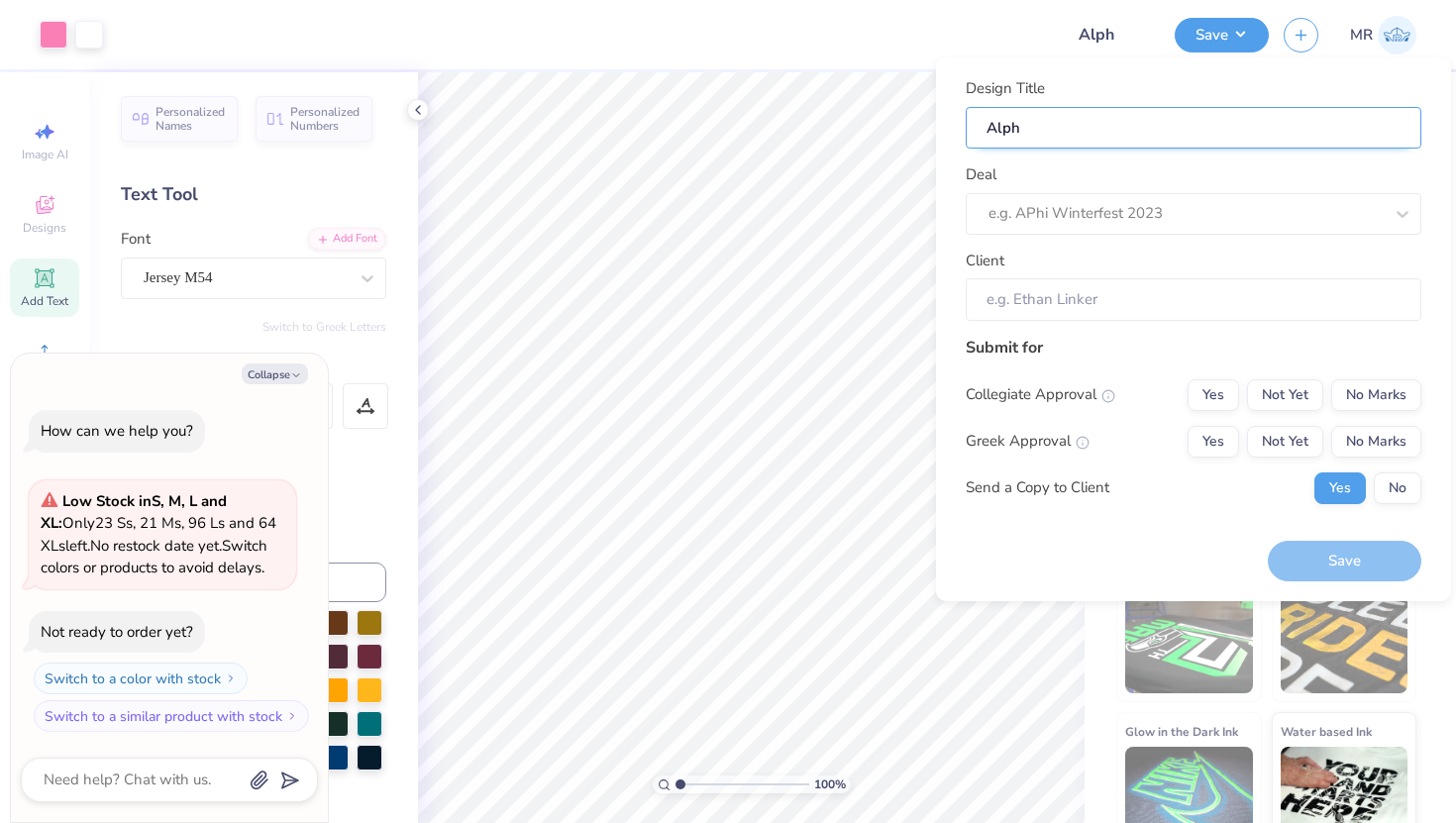 type on "Alpha" 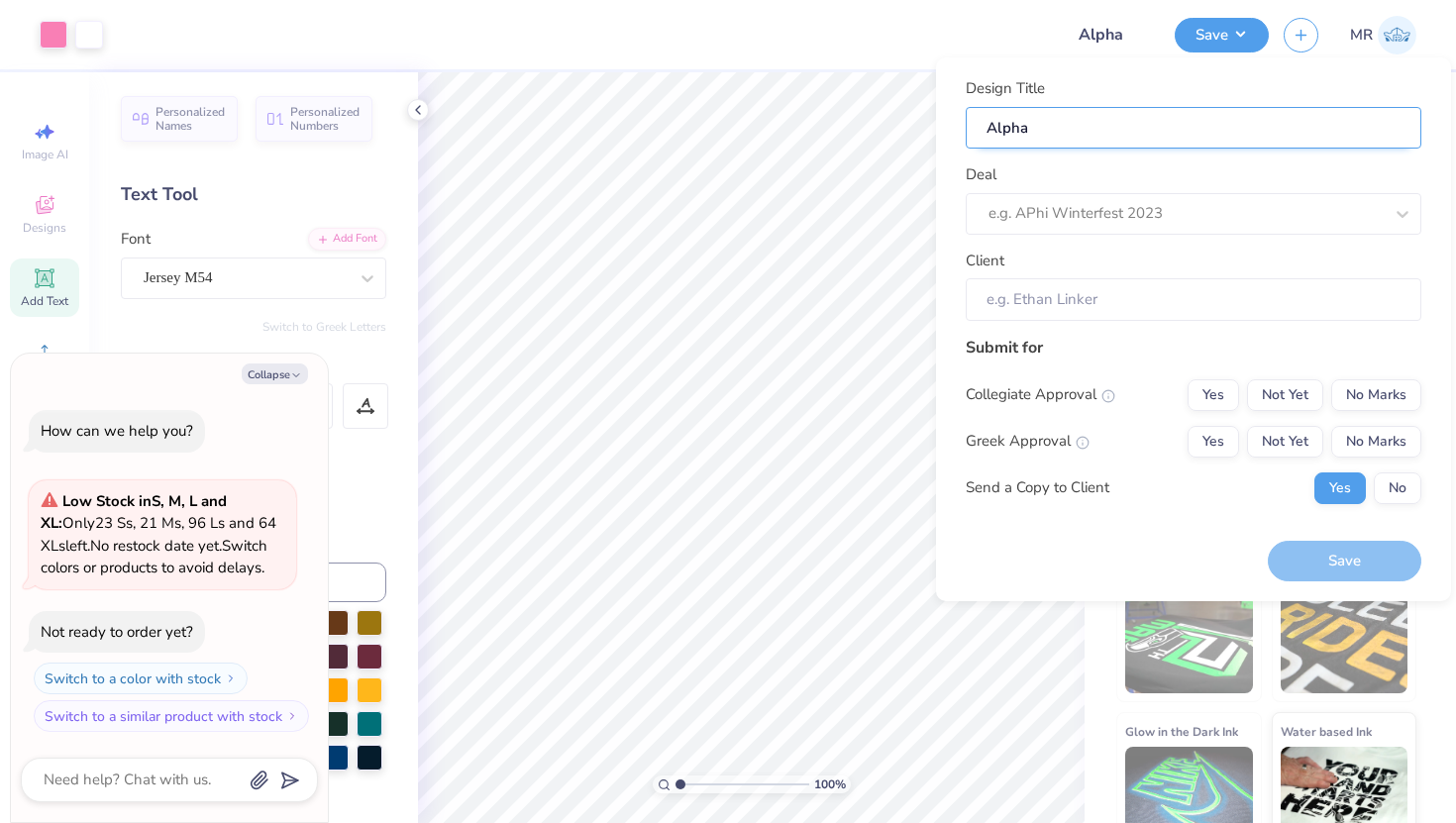 type on "Alpha" 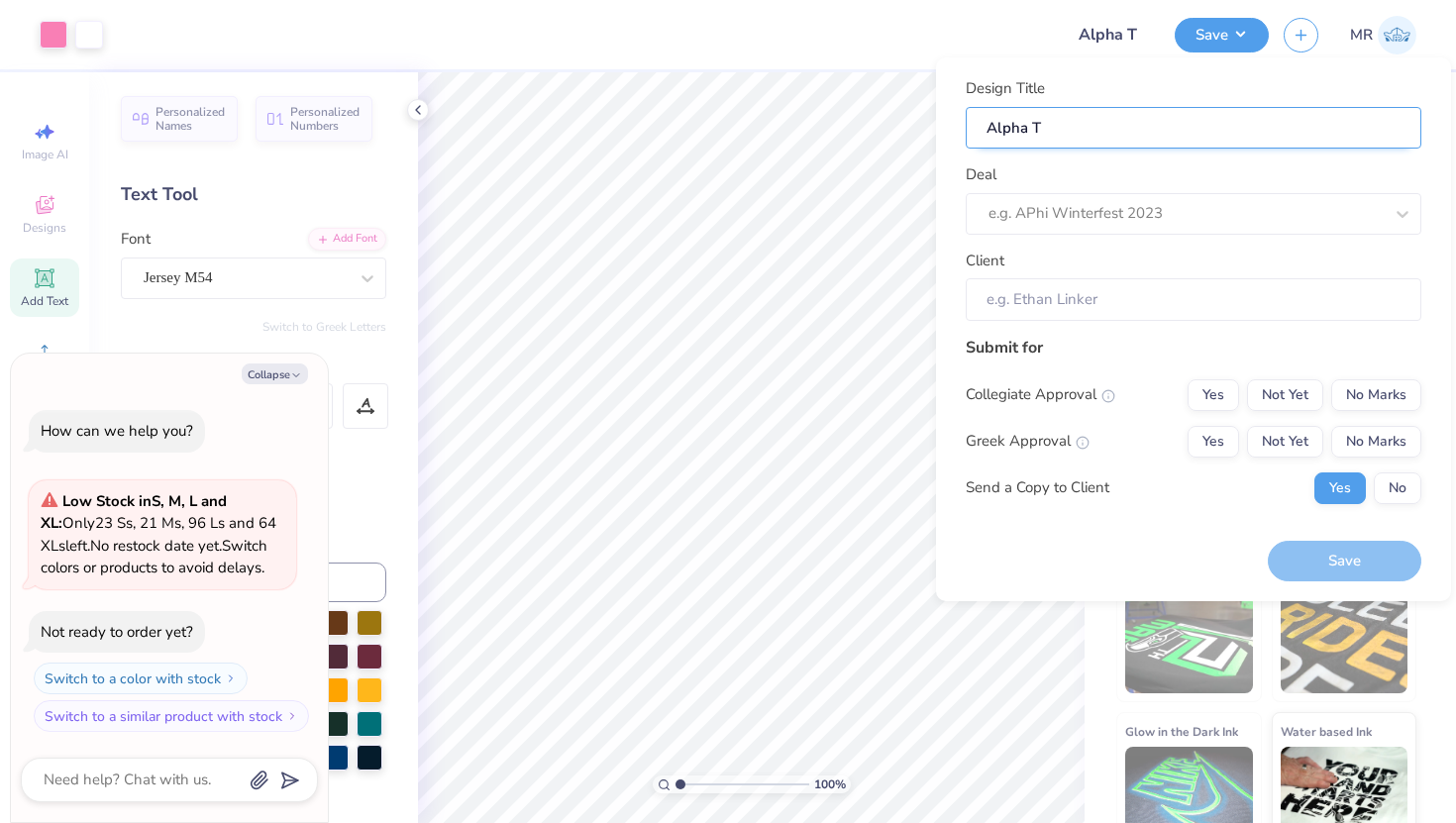 type on "Alpha" 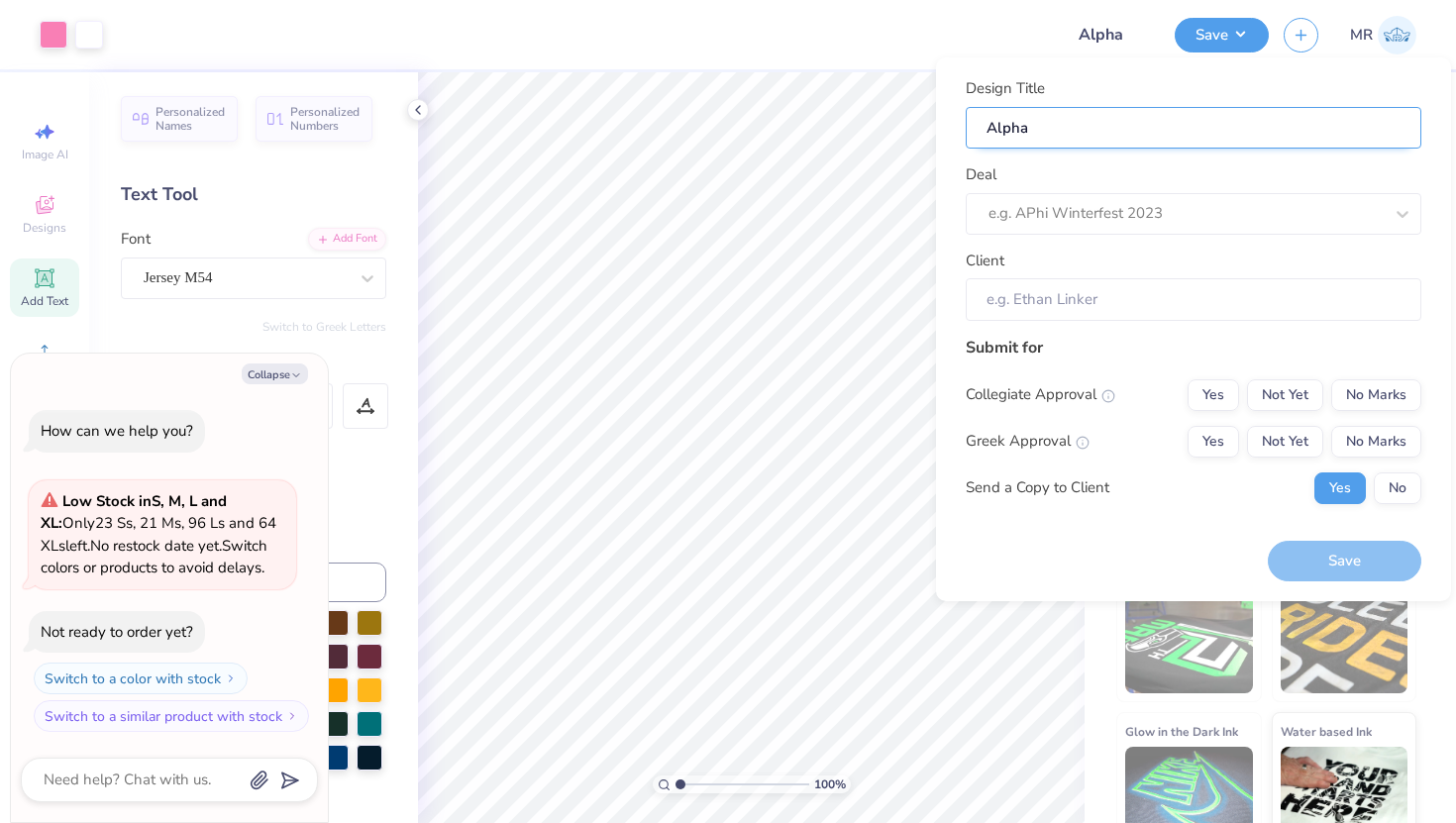 type on "Alpha S" 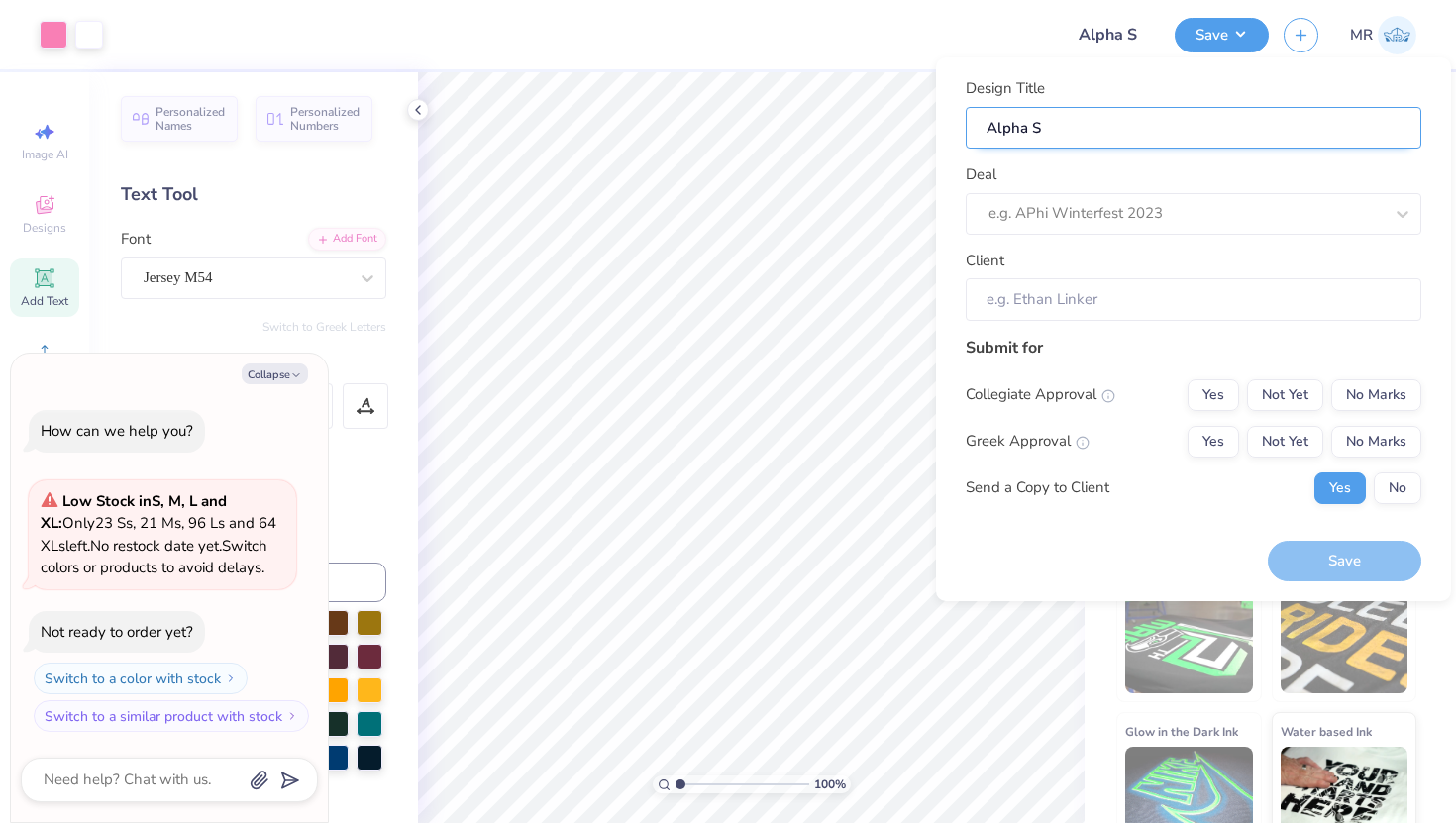 type on "Alpha Si" 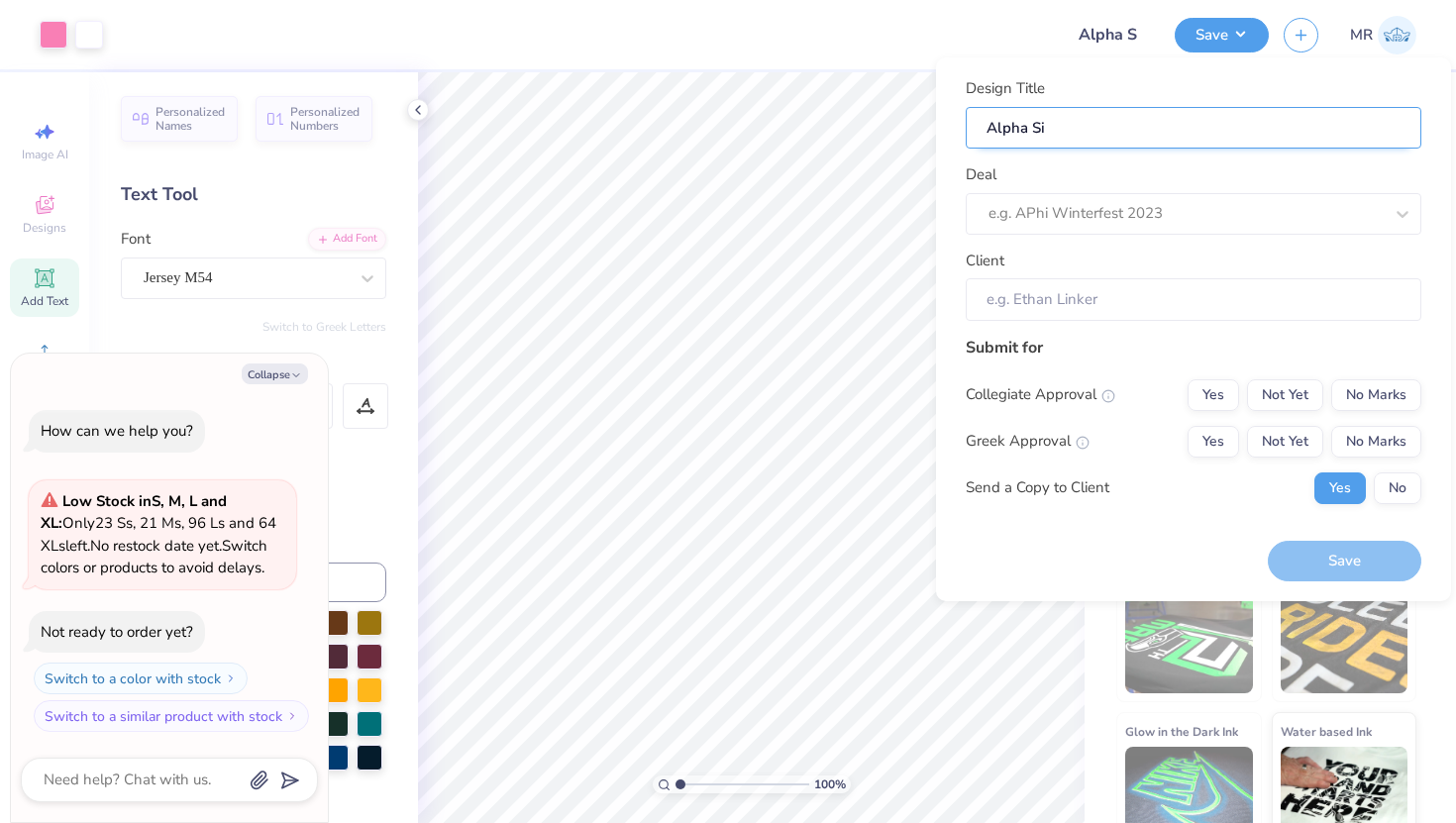 type on "Alpha Si" 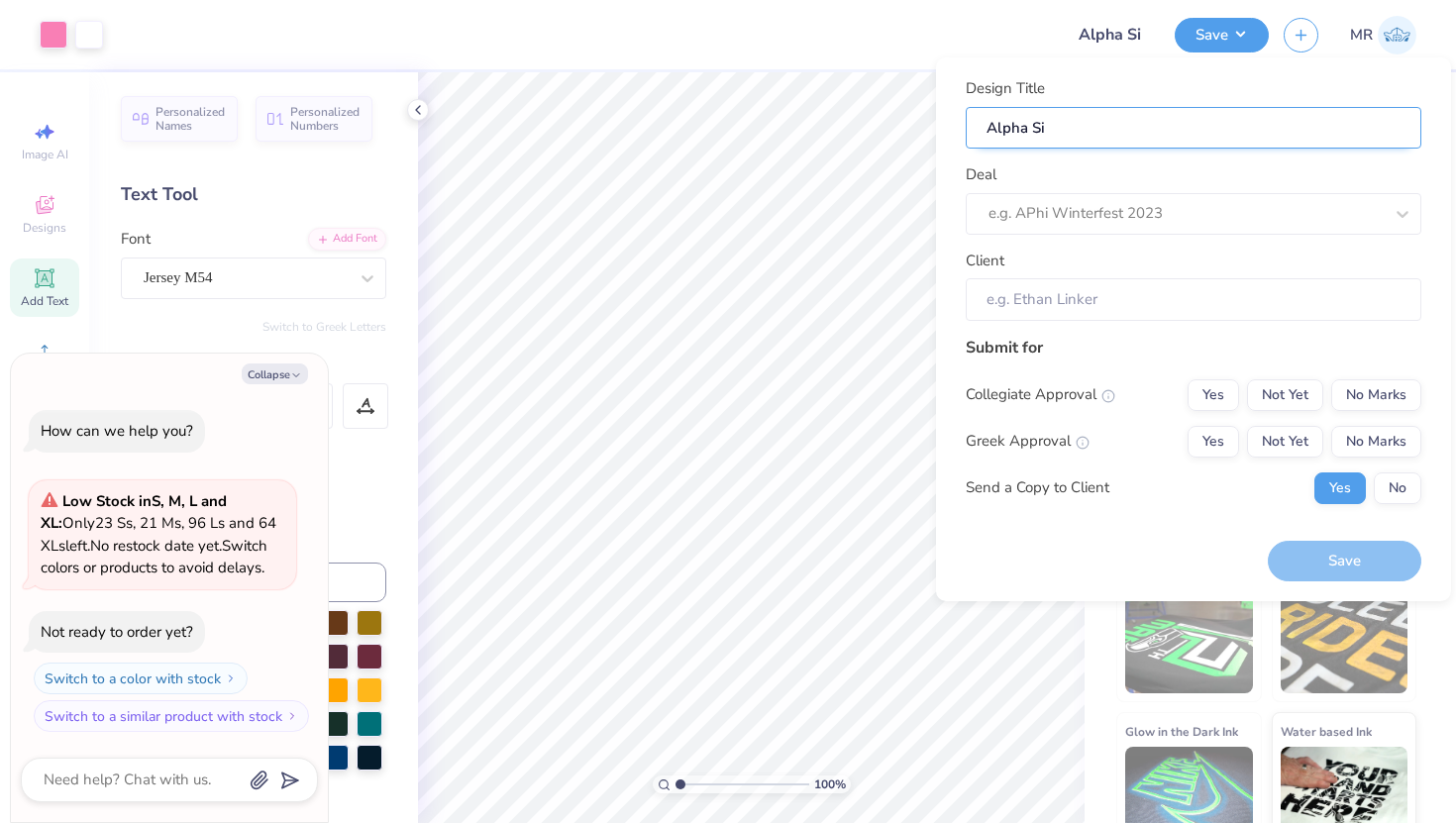type on "Alpha Sig" 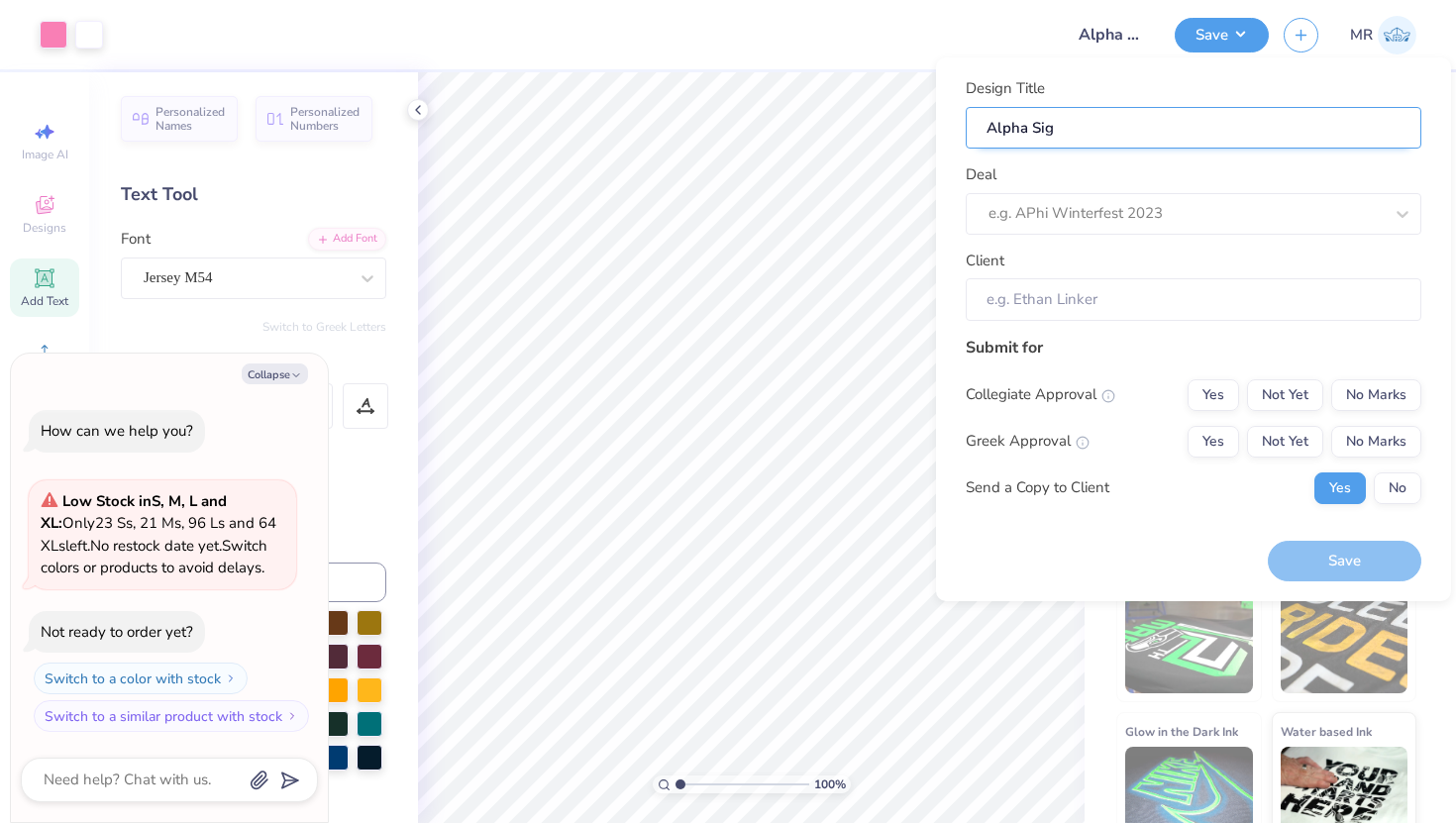 type on "Alpha Sigm" 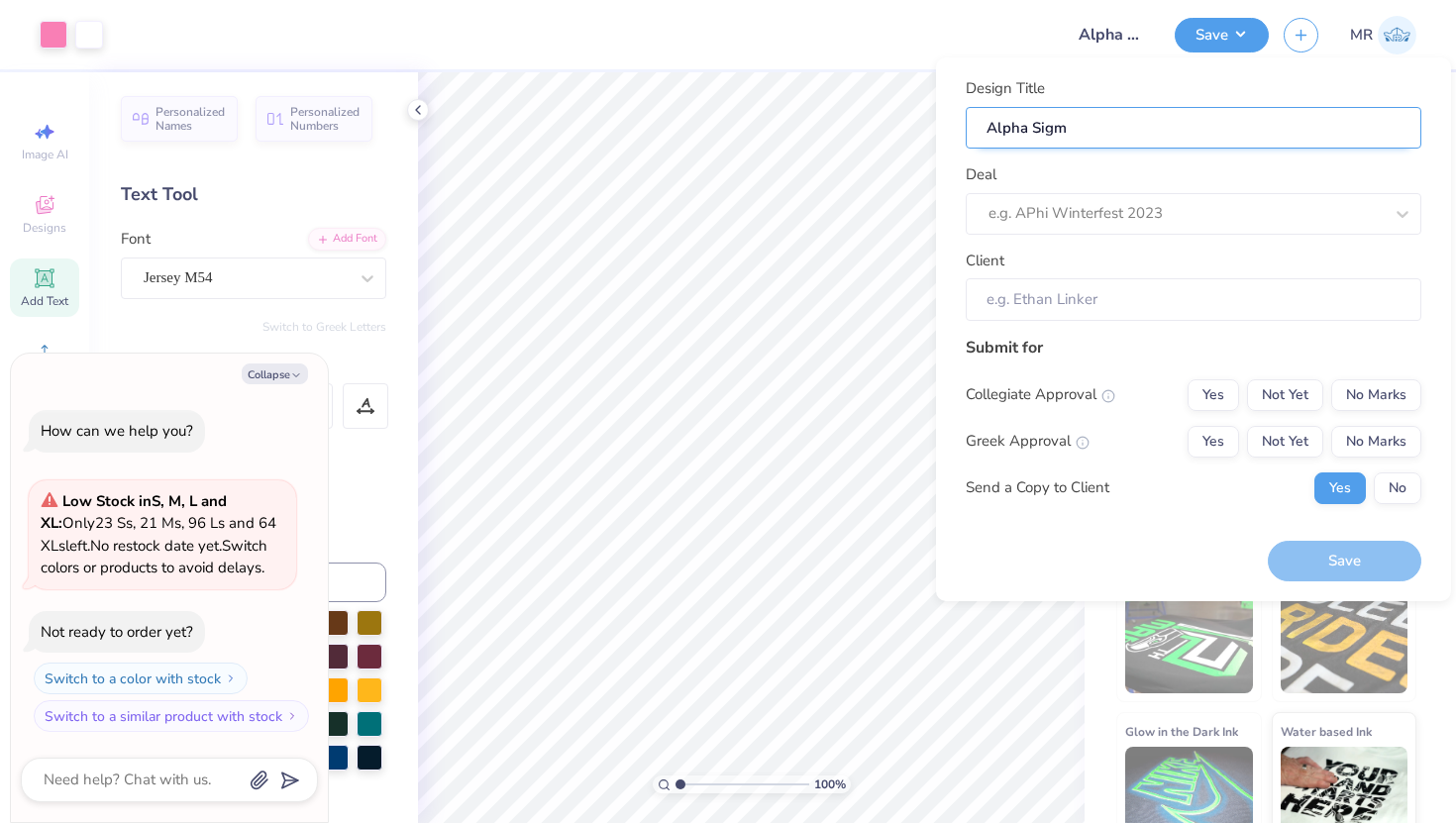 type on "Alpha Sigma" 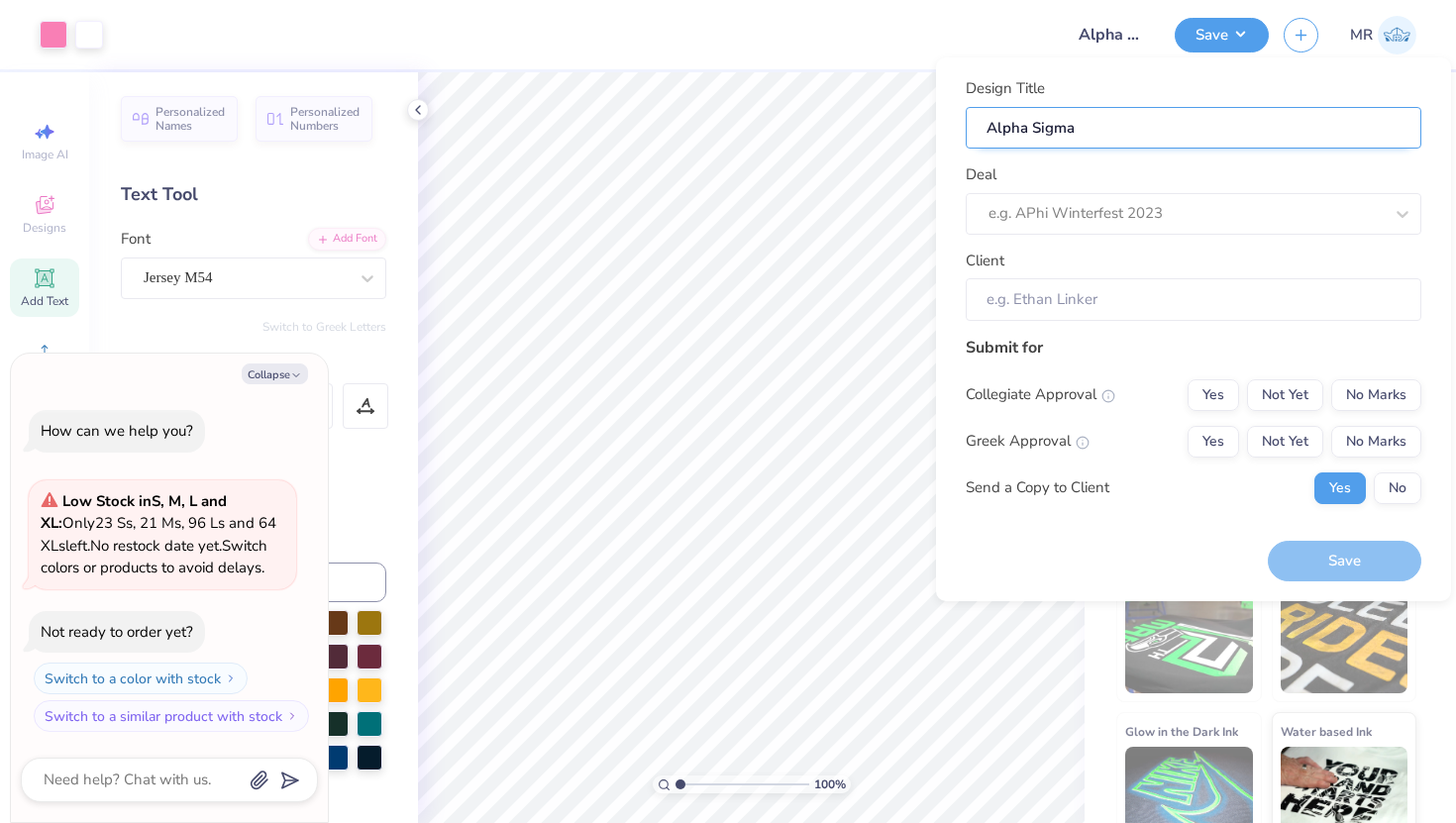 type on "Alpha Sigma" 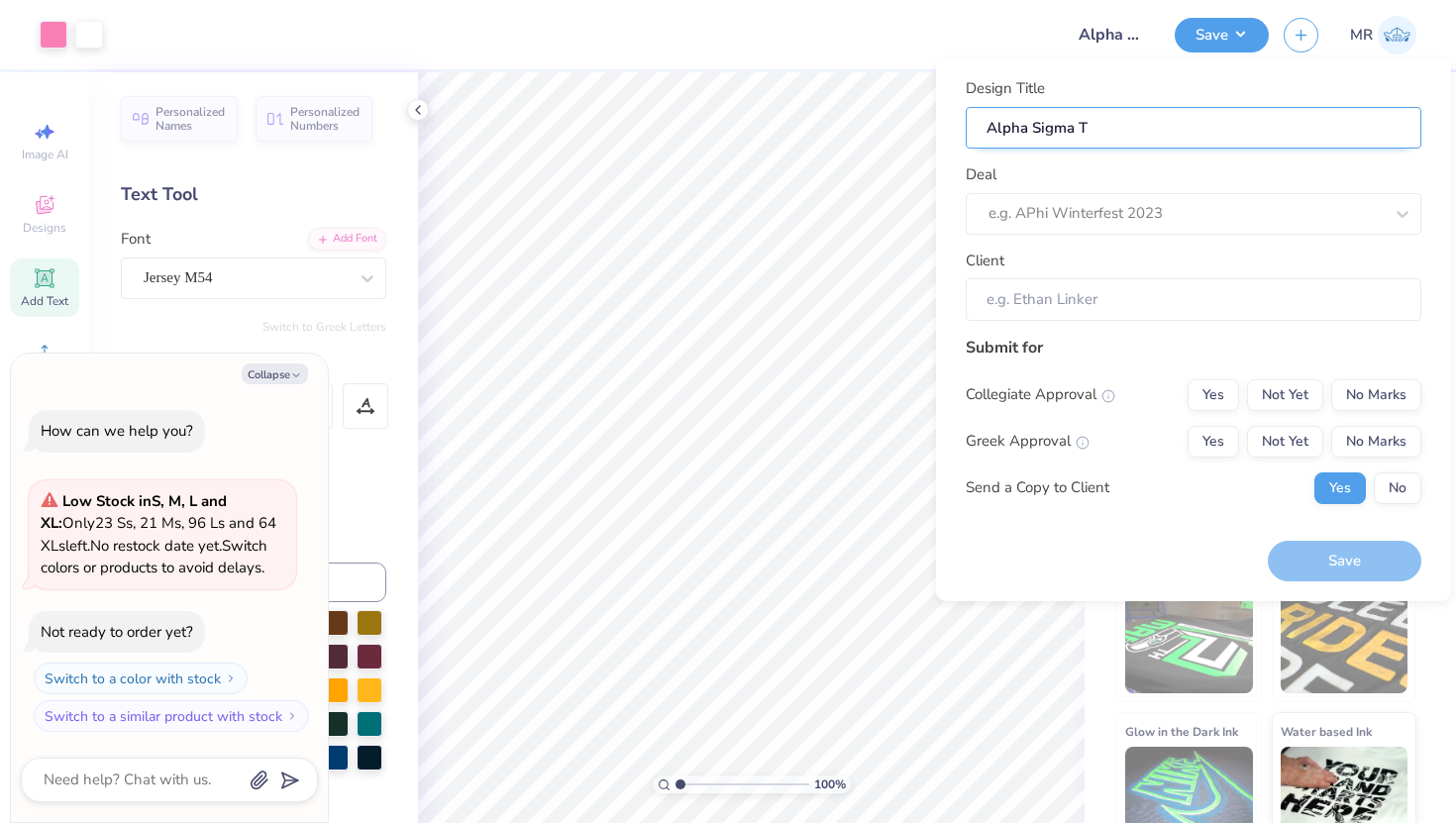 type on "Alpha Sigma Ta" 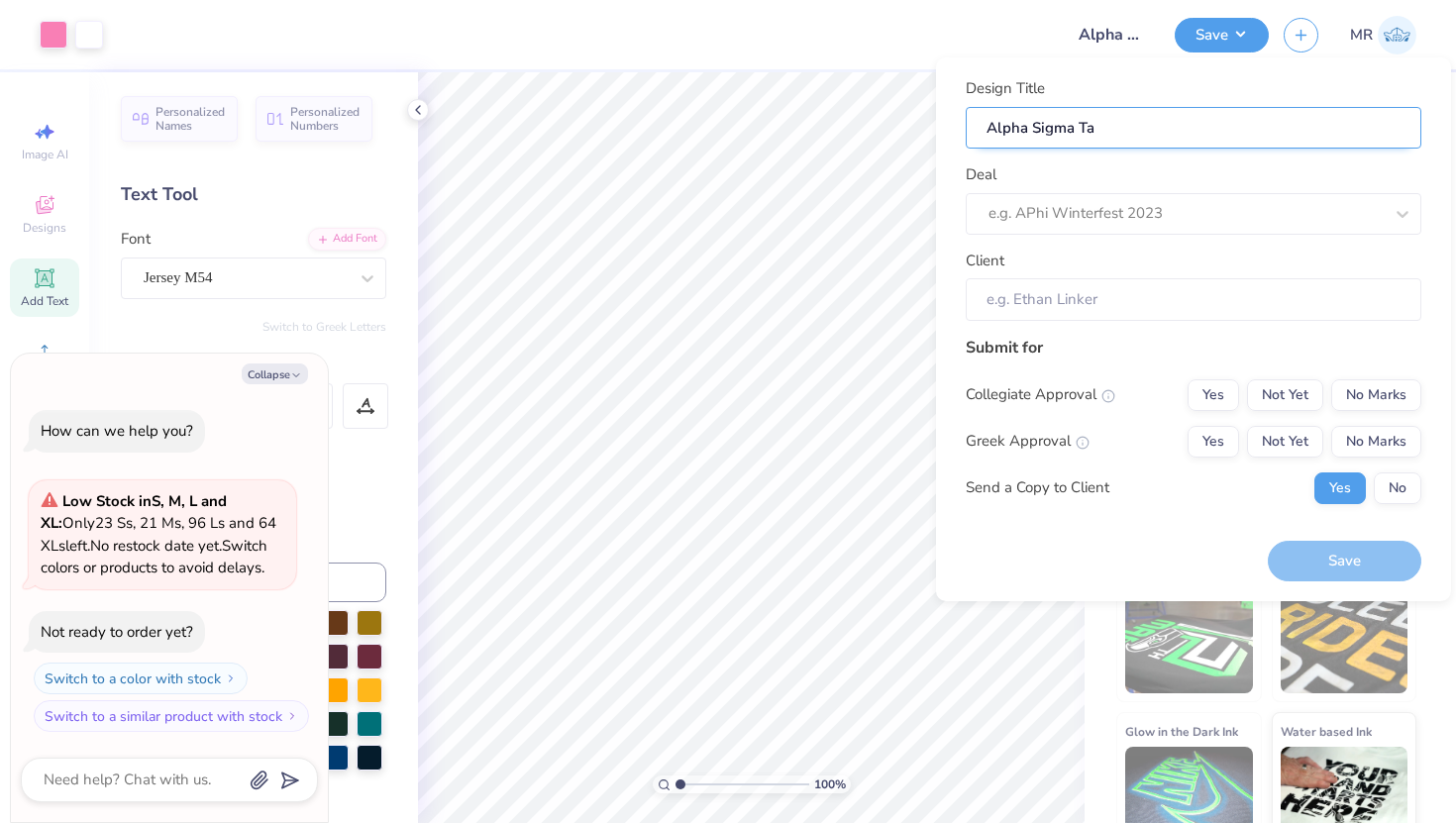 type on "Alpha Sigma Tau" 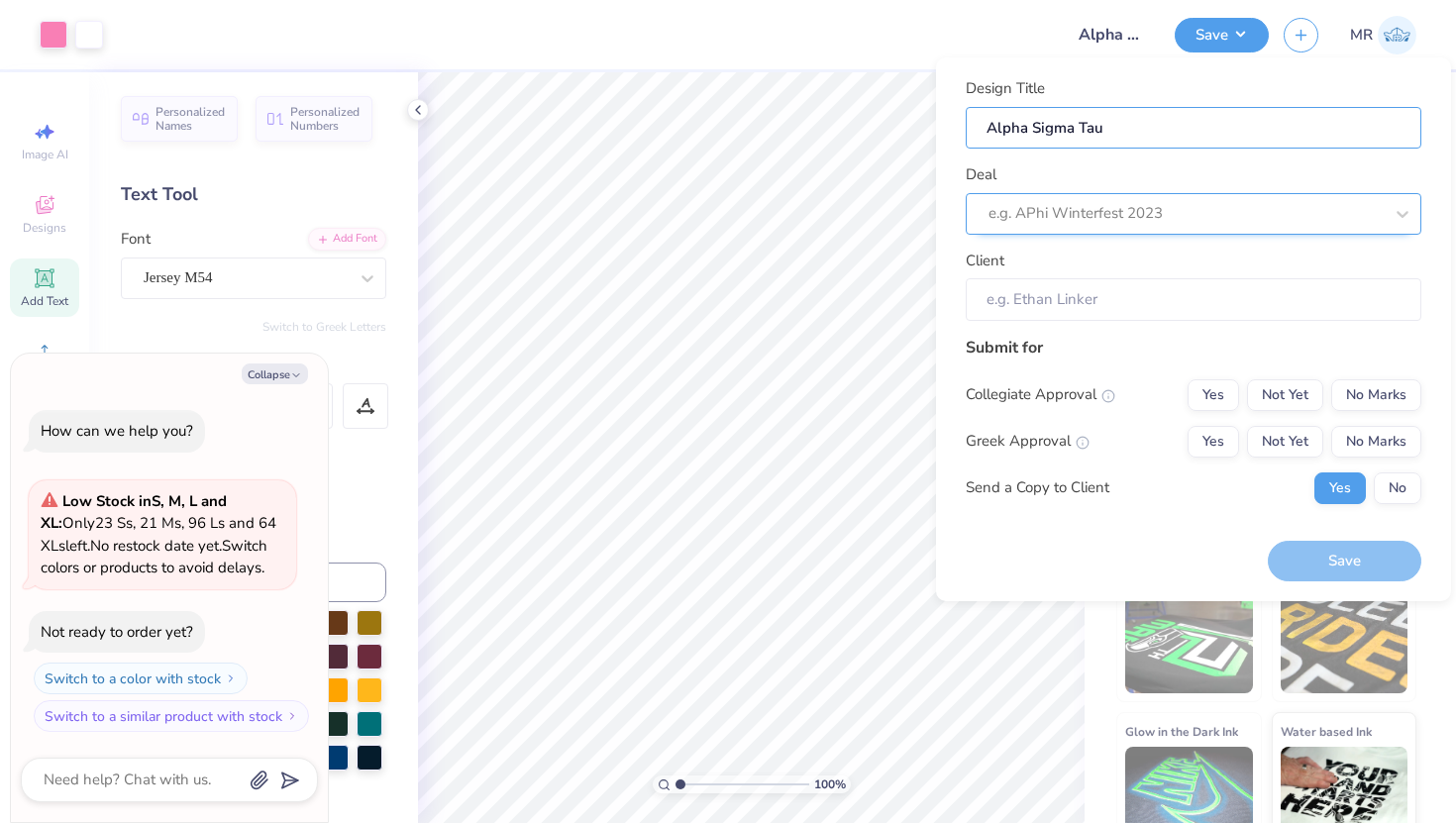 type on "Alpha Sigma Tau" 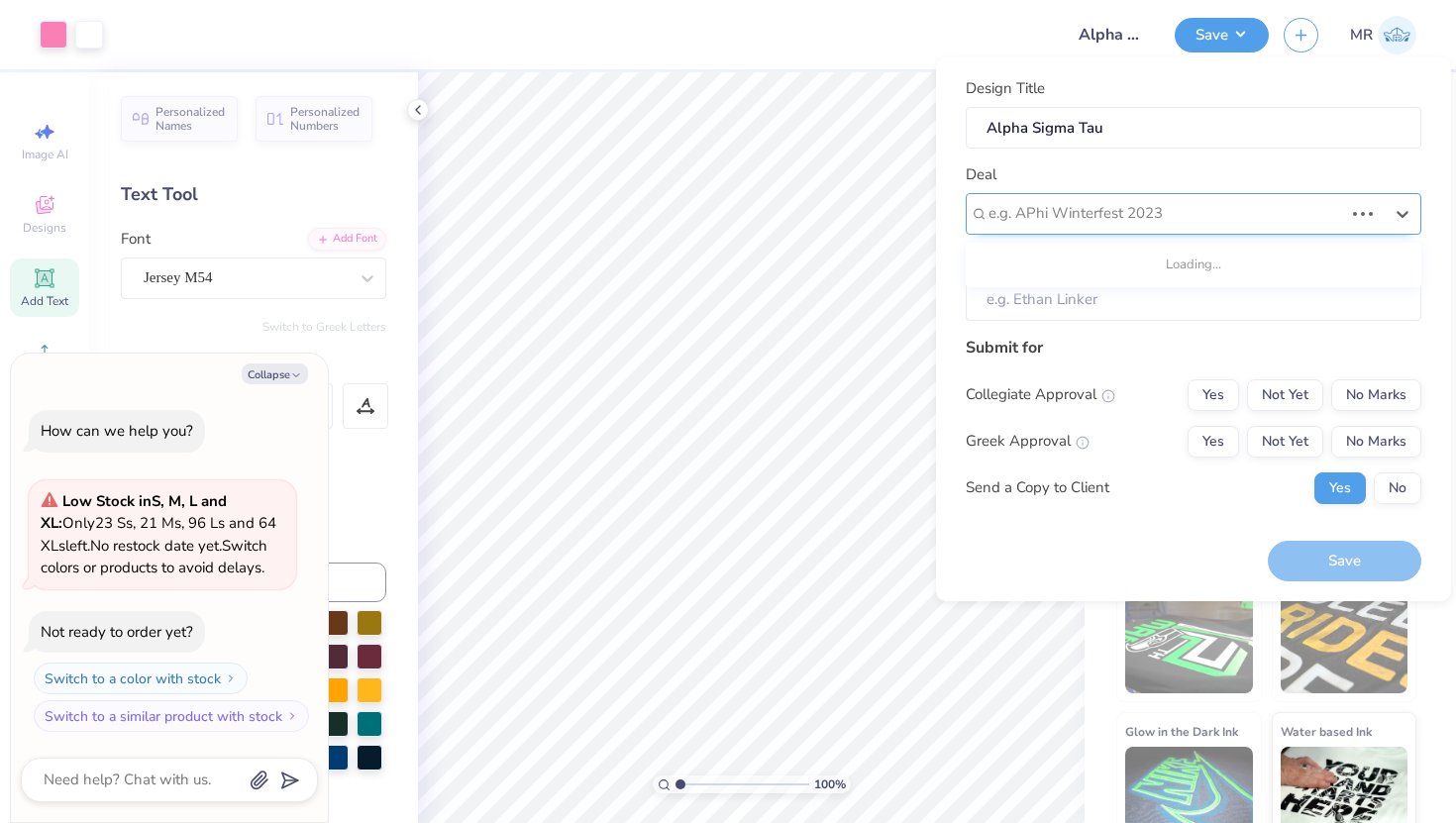 click on "e.g. APhi Winterfest 2023" at bounding box center (1194, 214) 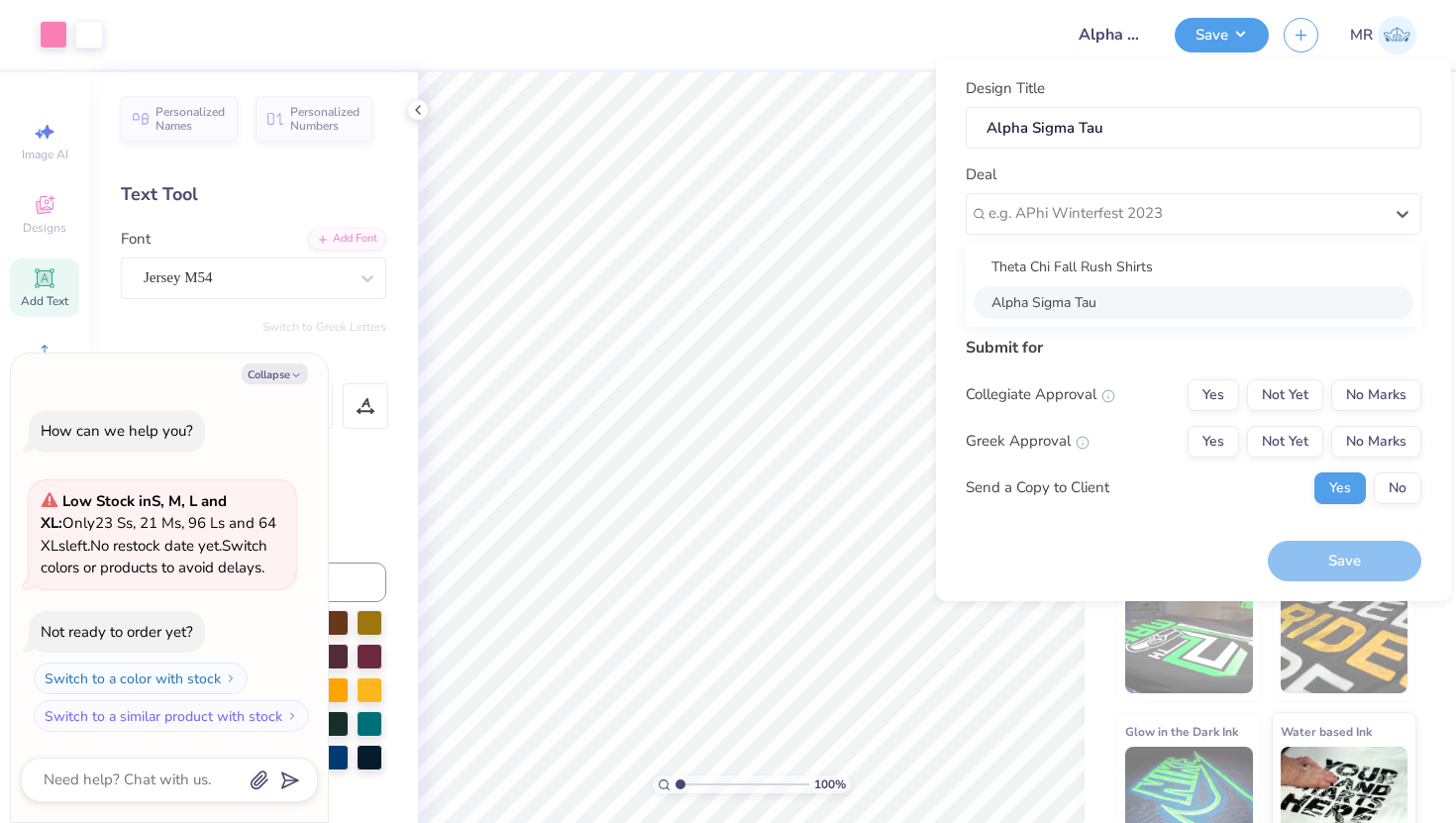 click on "Alpha Sigma Tau" at bounding box center [1194, 302] 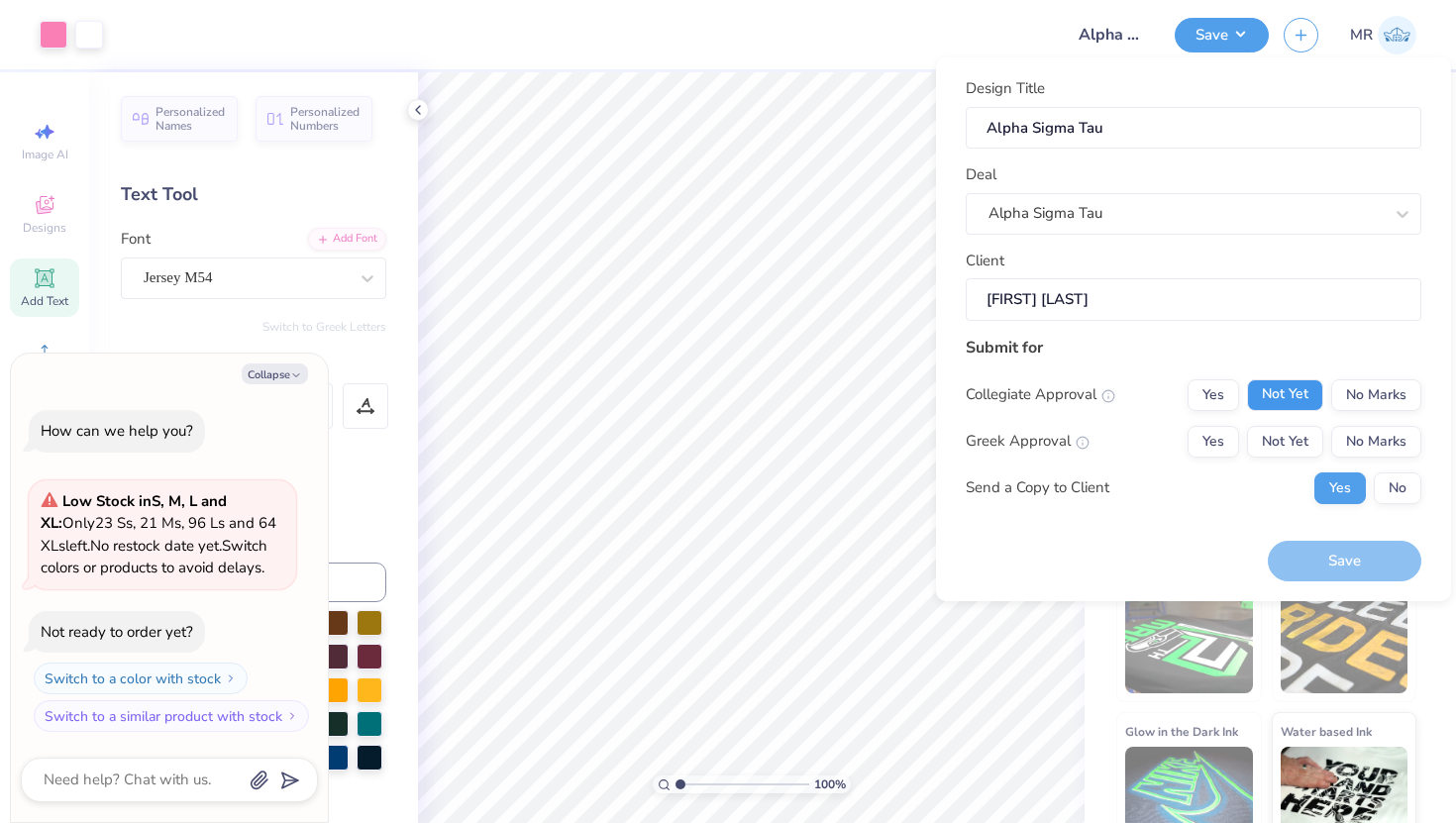 click on "Not Yet" at bounding box center [1285, 395] 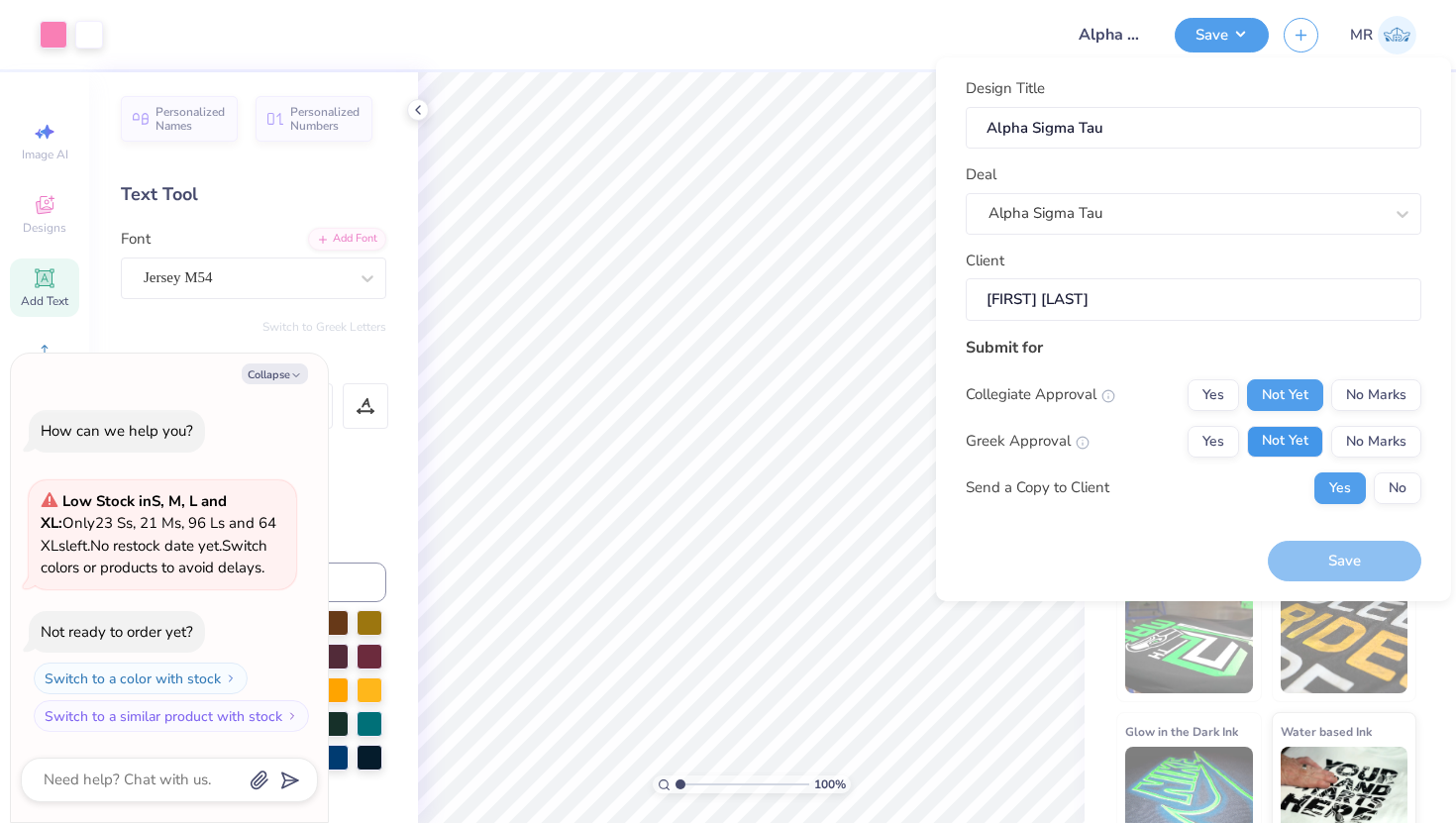 click on "Not Yet" at bounding box center (1285, 442) 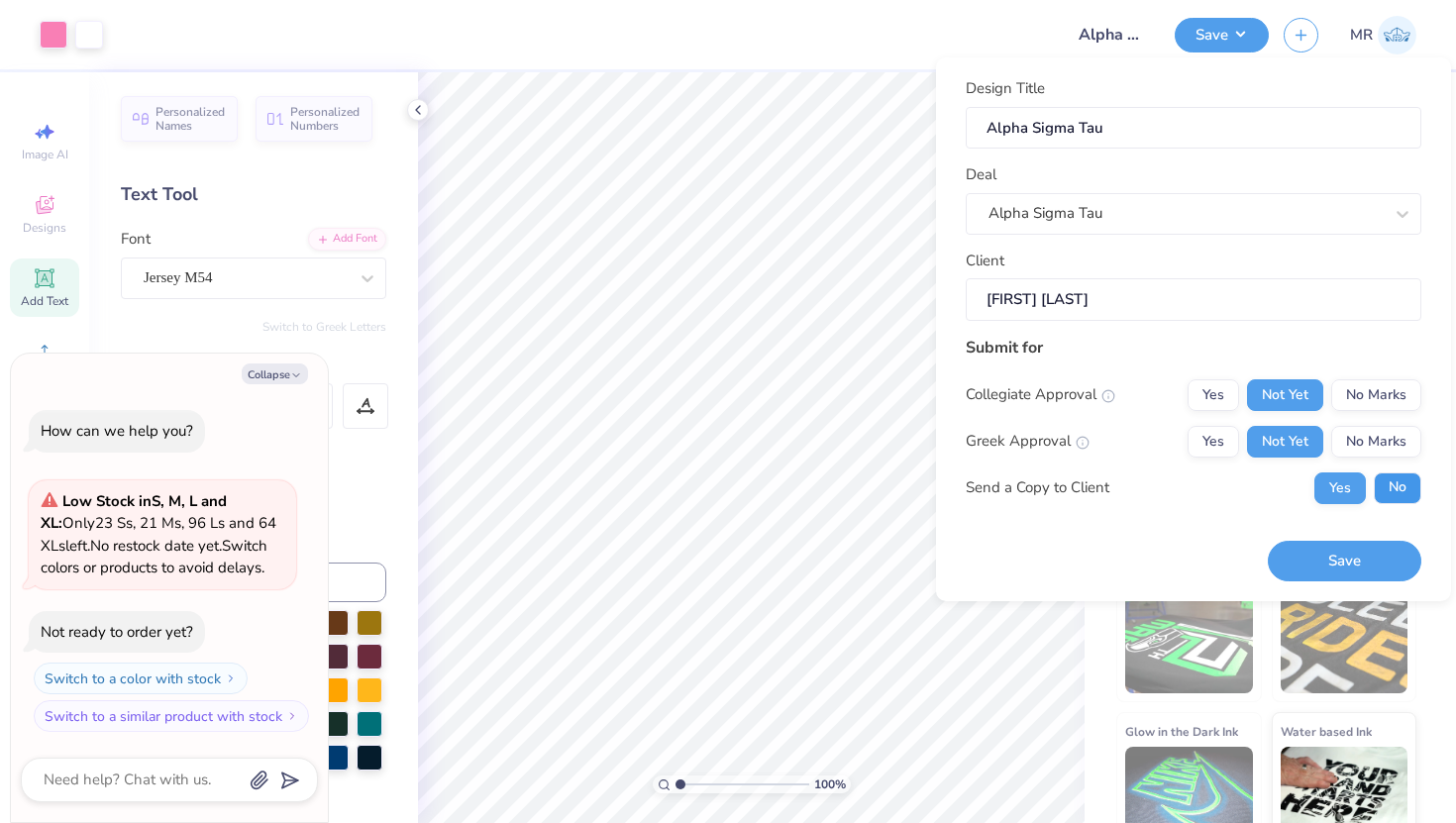 click on "No" at bounding box center (1398, 488) 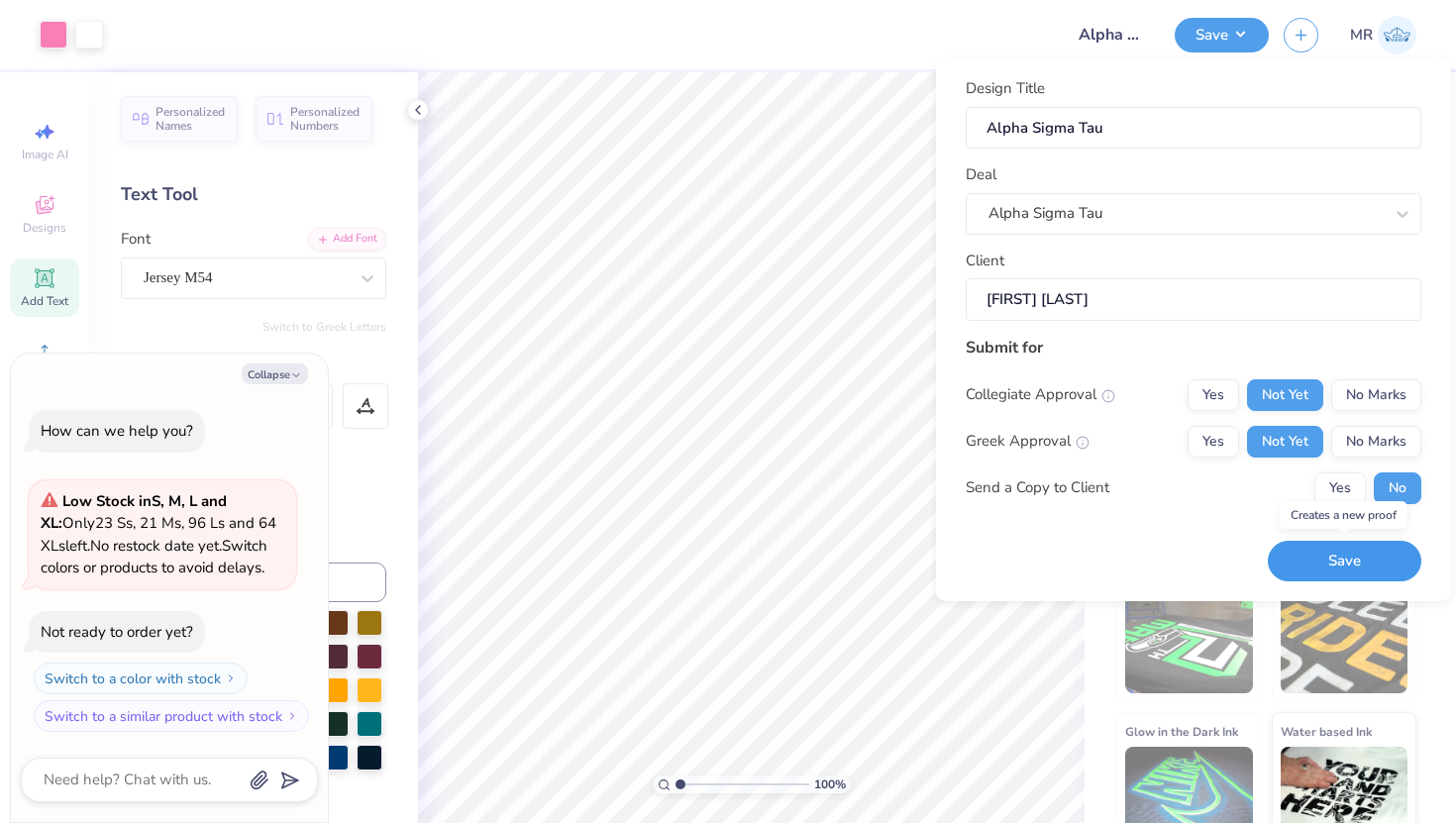 click on "Save" at bounding box center [1344, 561] 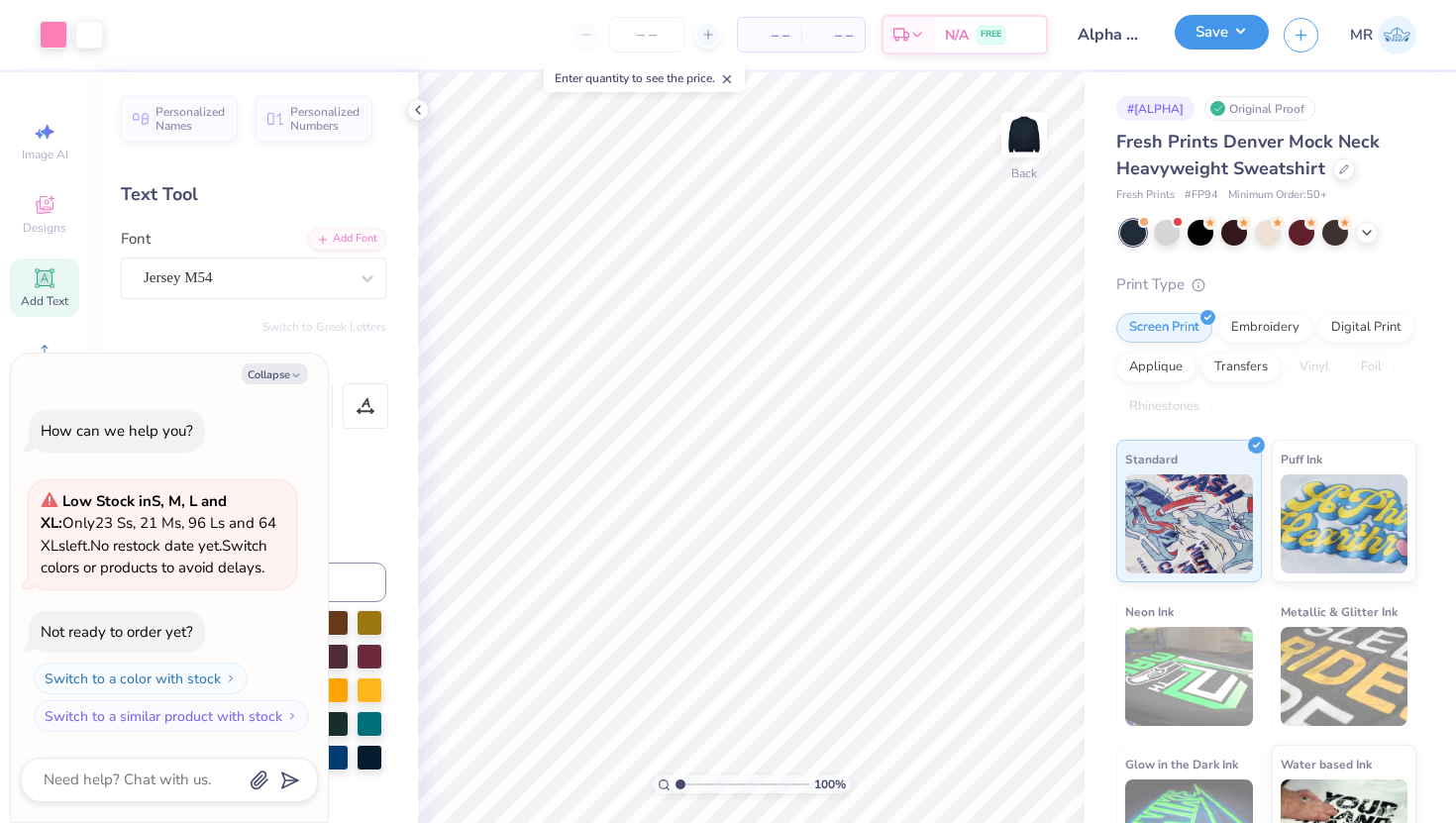 click on "Save" at bounding box center (1221, 32) 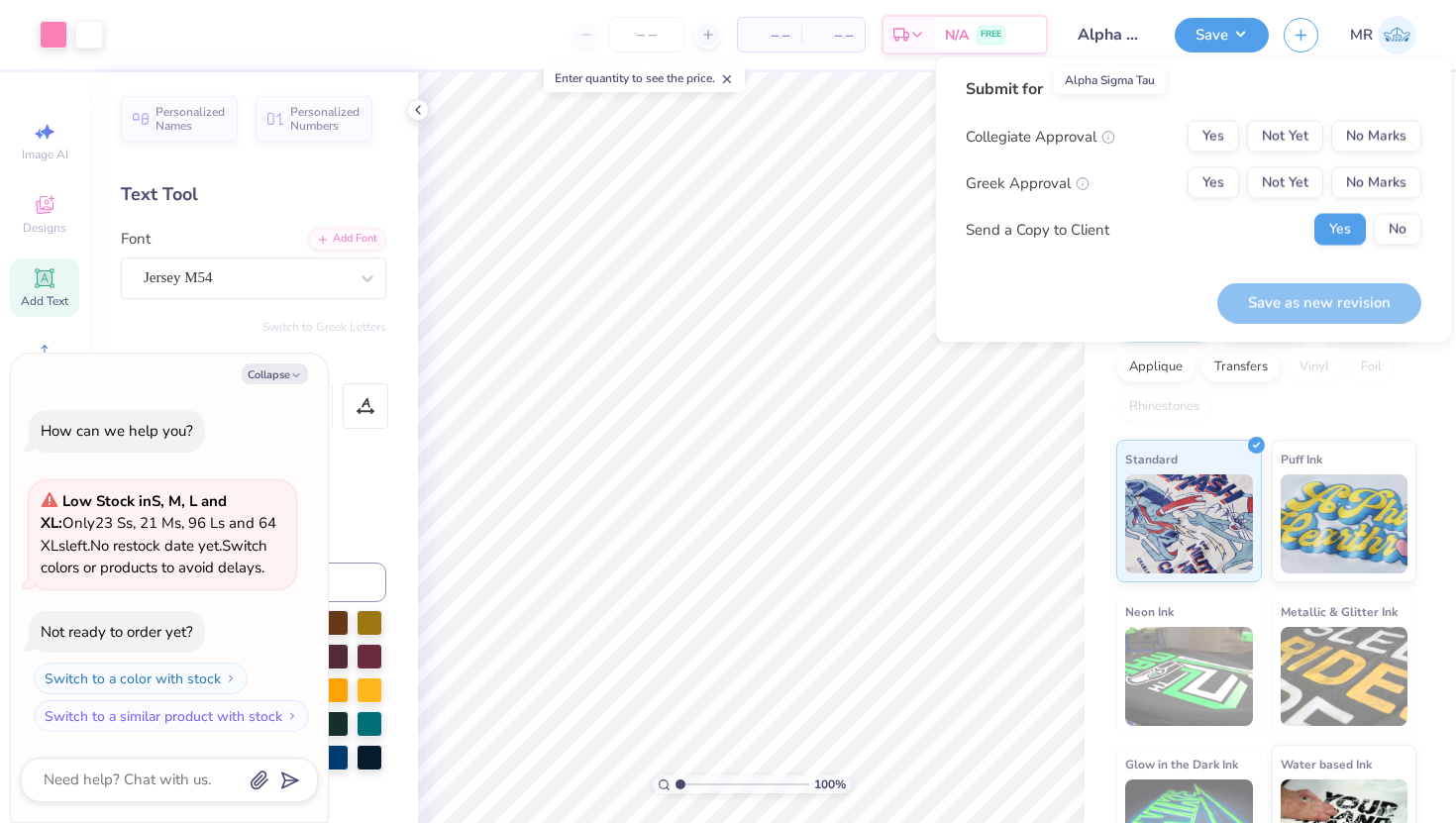 click on "Alpha Sigma Tau" at bounding box center [1111, 35] 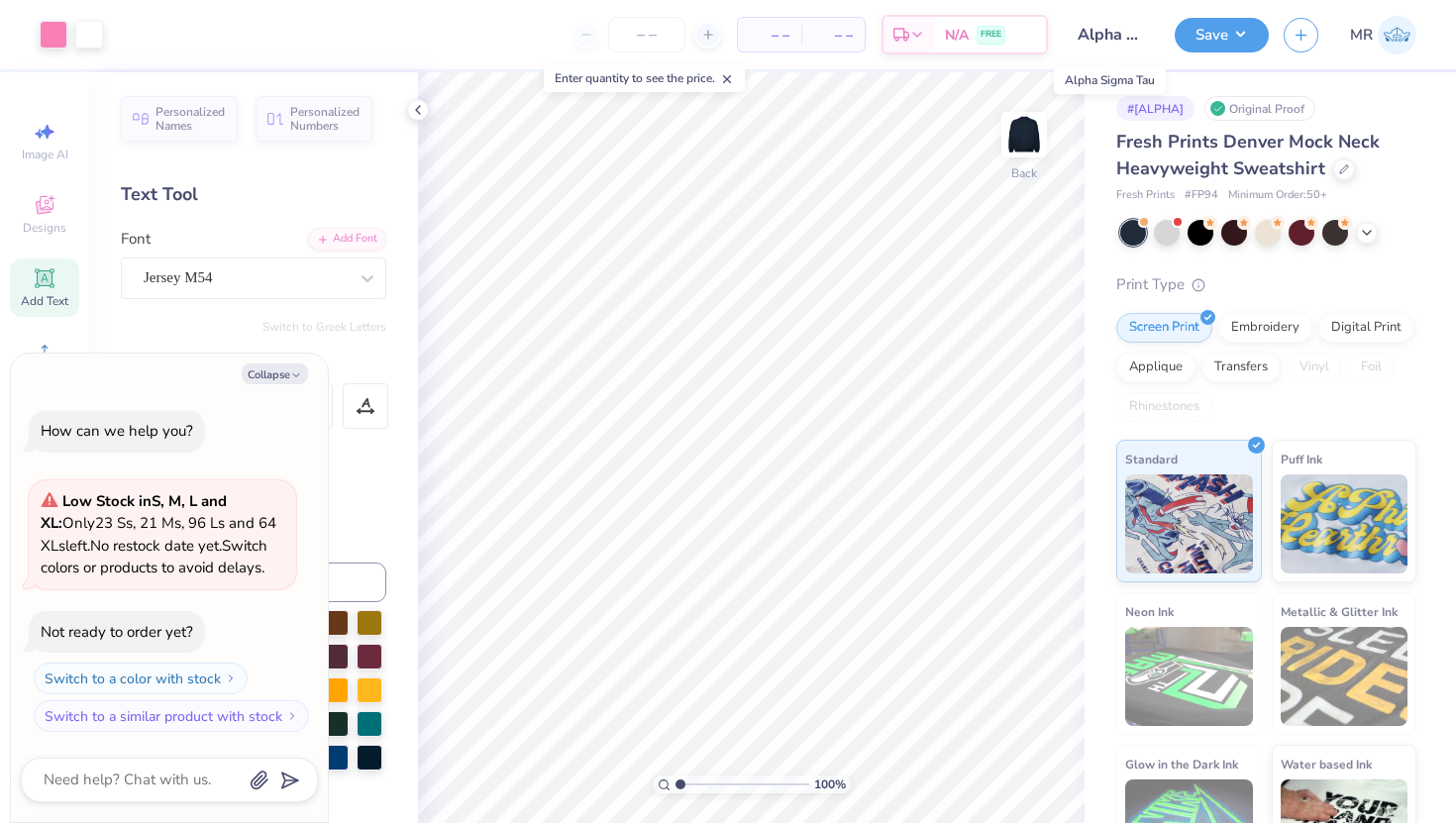 click on "Alpha Sigma Tau" at bounding box center [1111, 35] 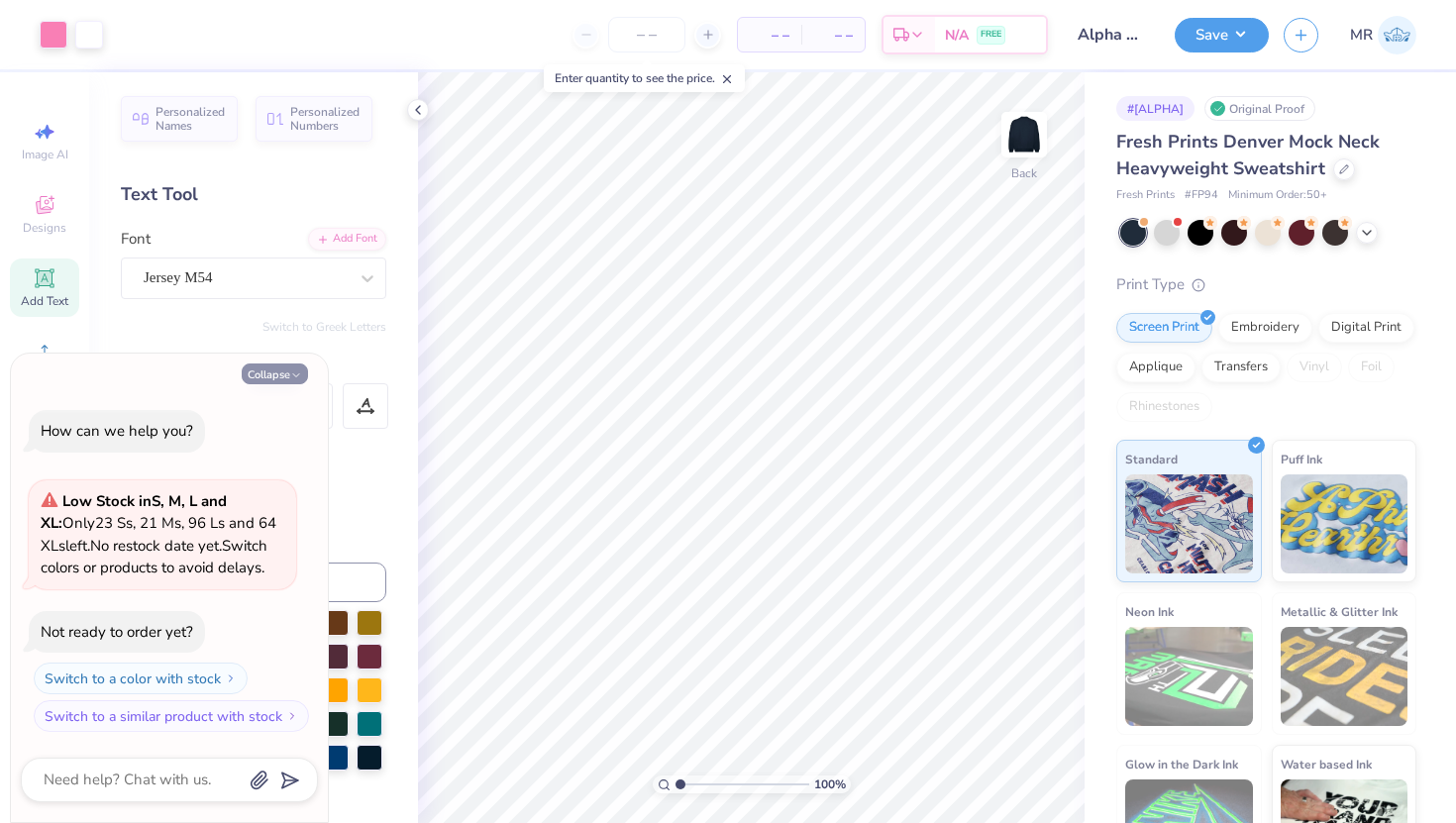 click on "Collapse" at bounding box center [274, 373] 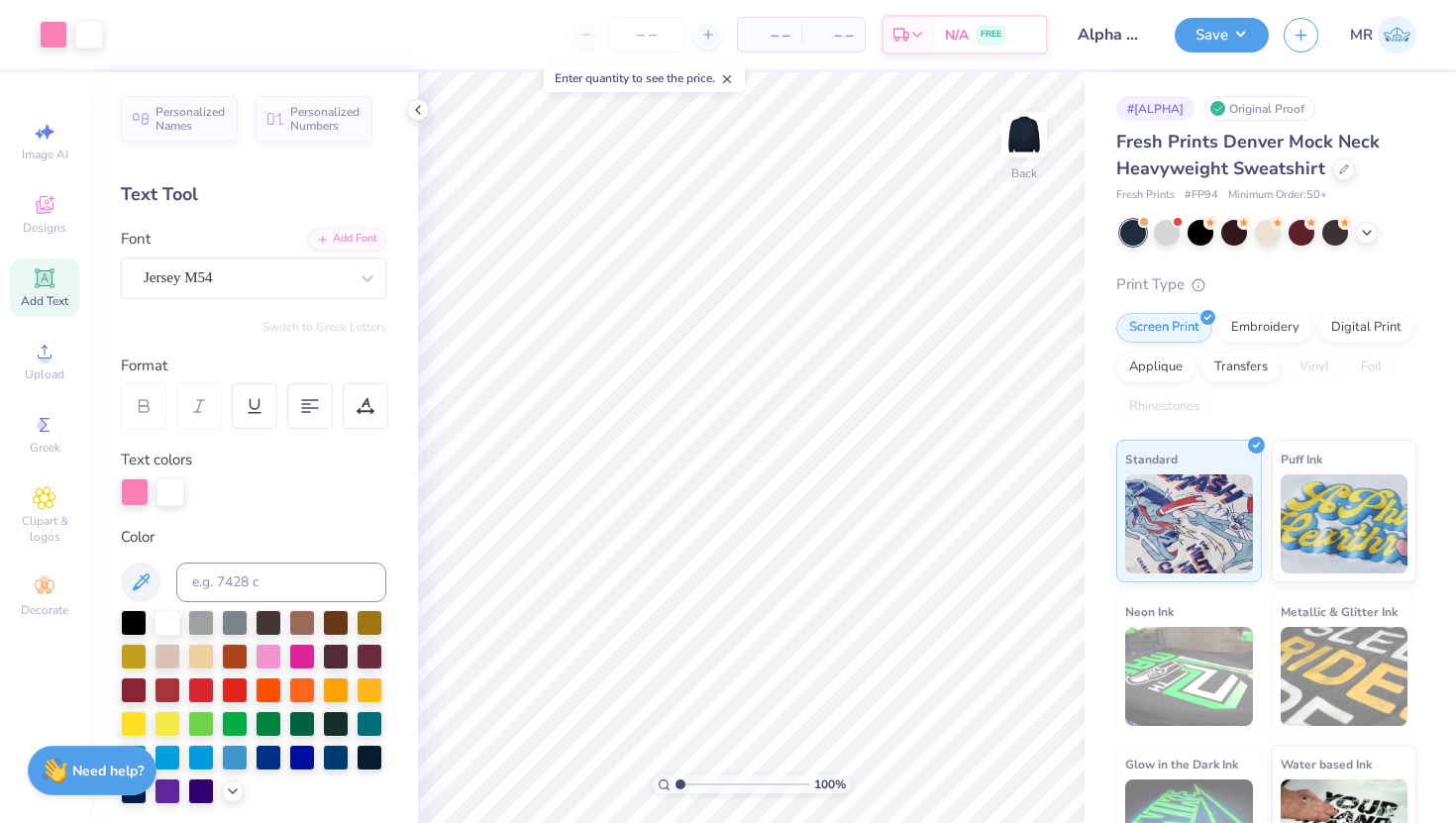 click on "Alpha Sigma Tau" at bounding box center [1111, 35] 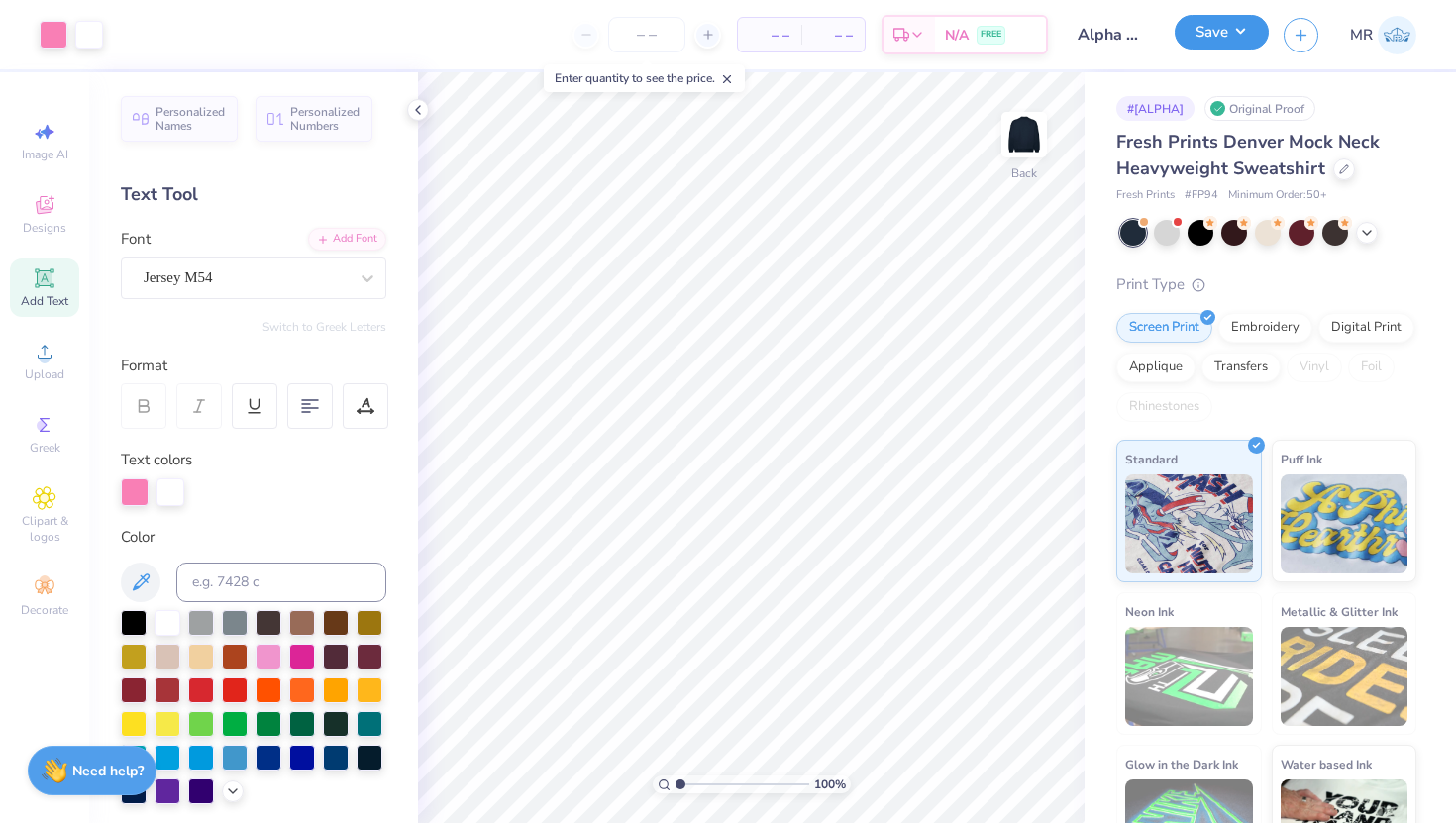 click on "Save" at bounding box center (1221, 32) 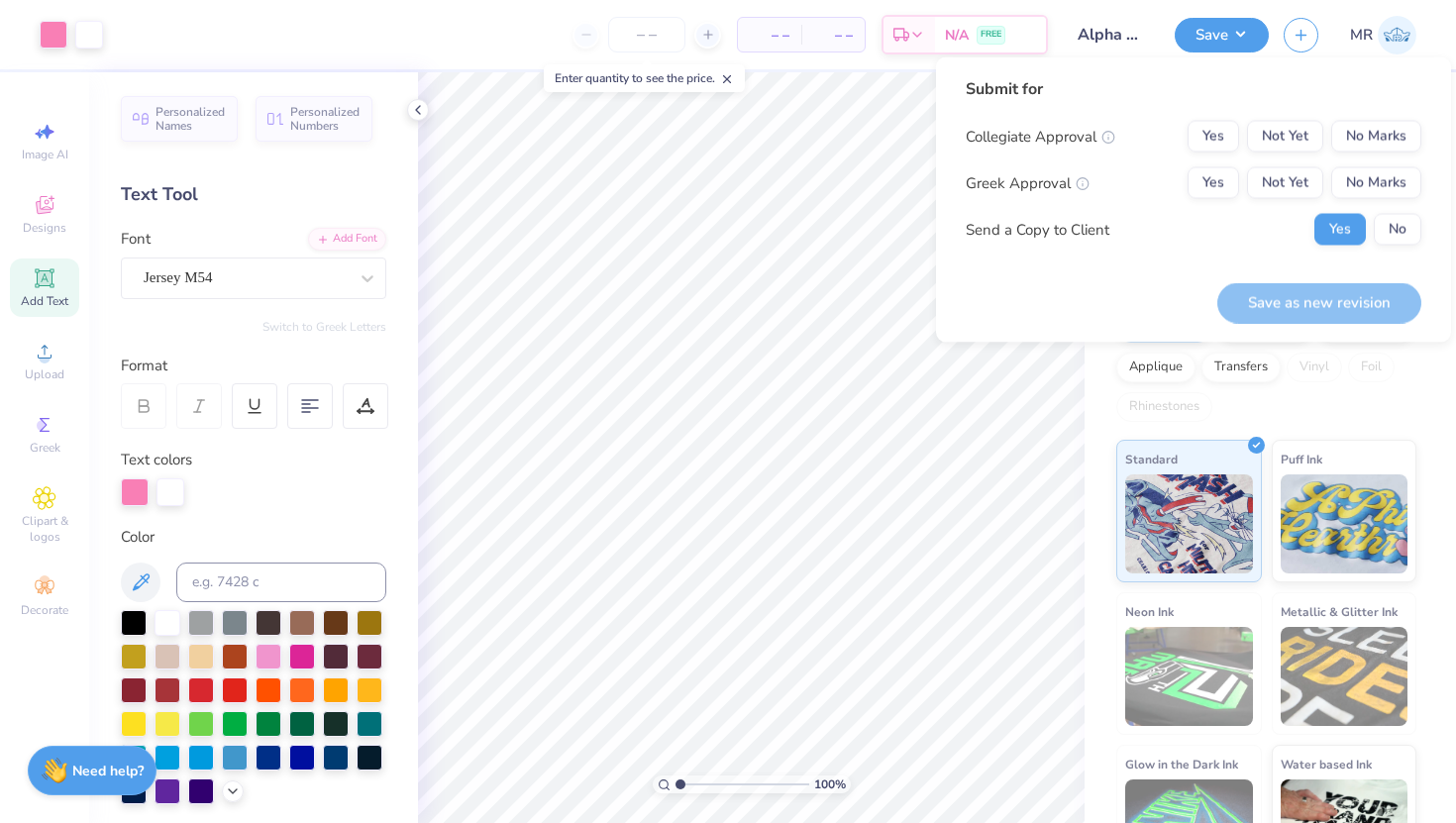 click on "Submit for Collegiate Approval Yes Not Yet No Marks Greek Approval Yes Not Yet No Marks Send a Copy to Client Yes No Save as new revision" at bounding box center (1194, 200) 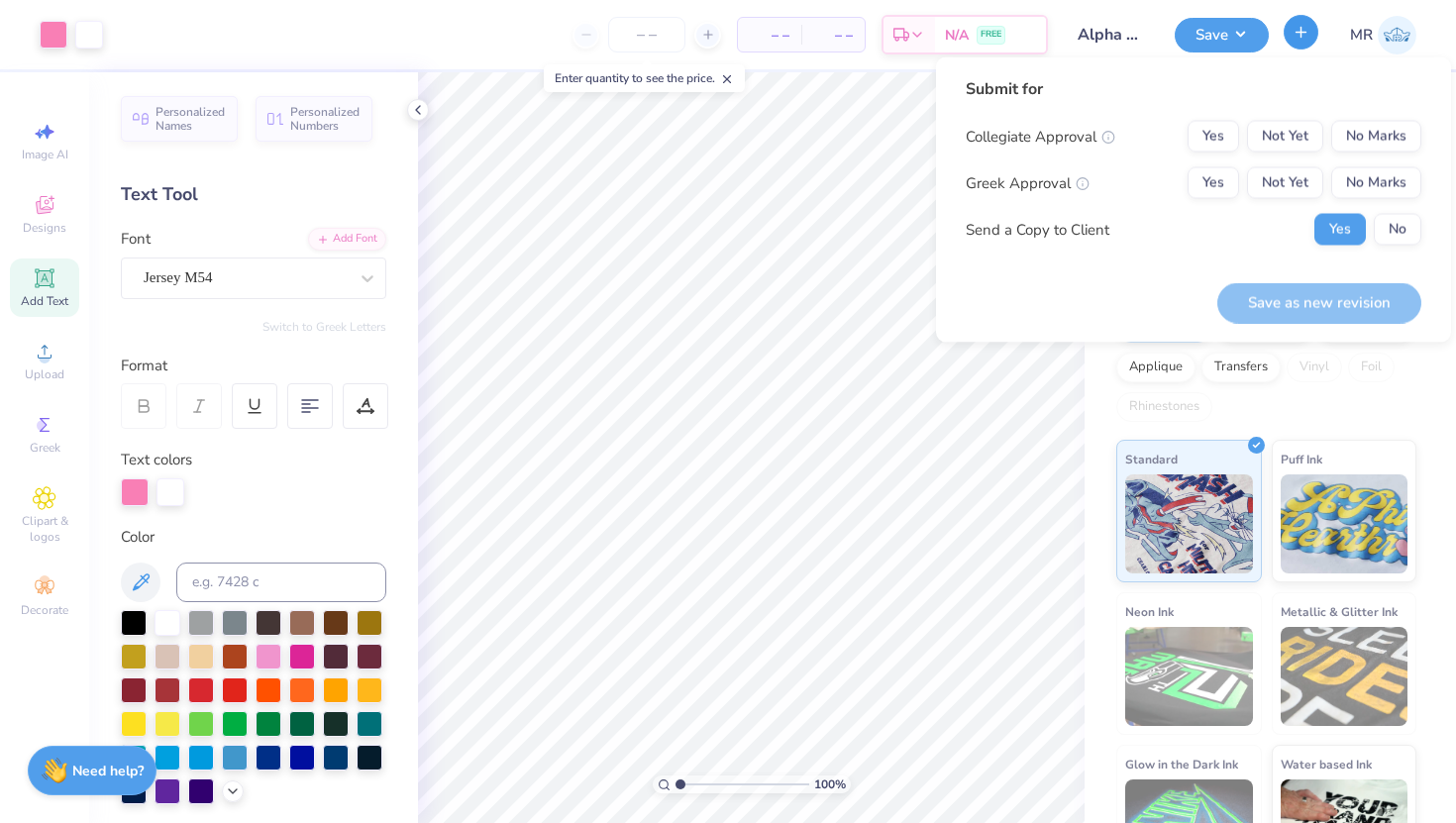 click at bounding box center [1300, 32] 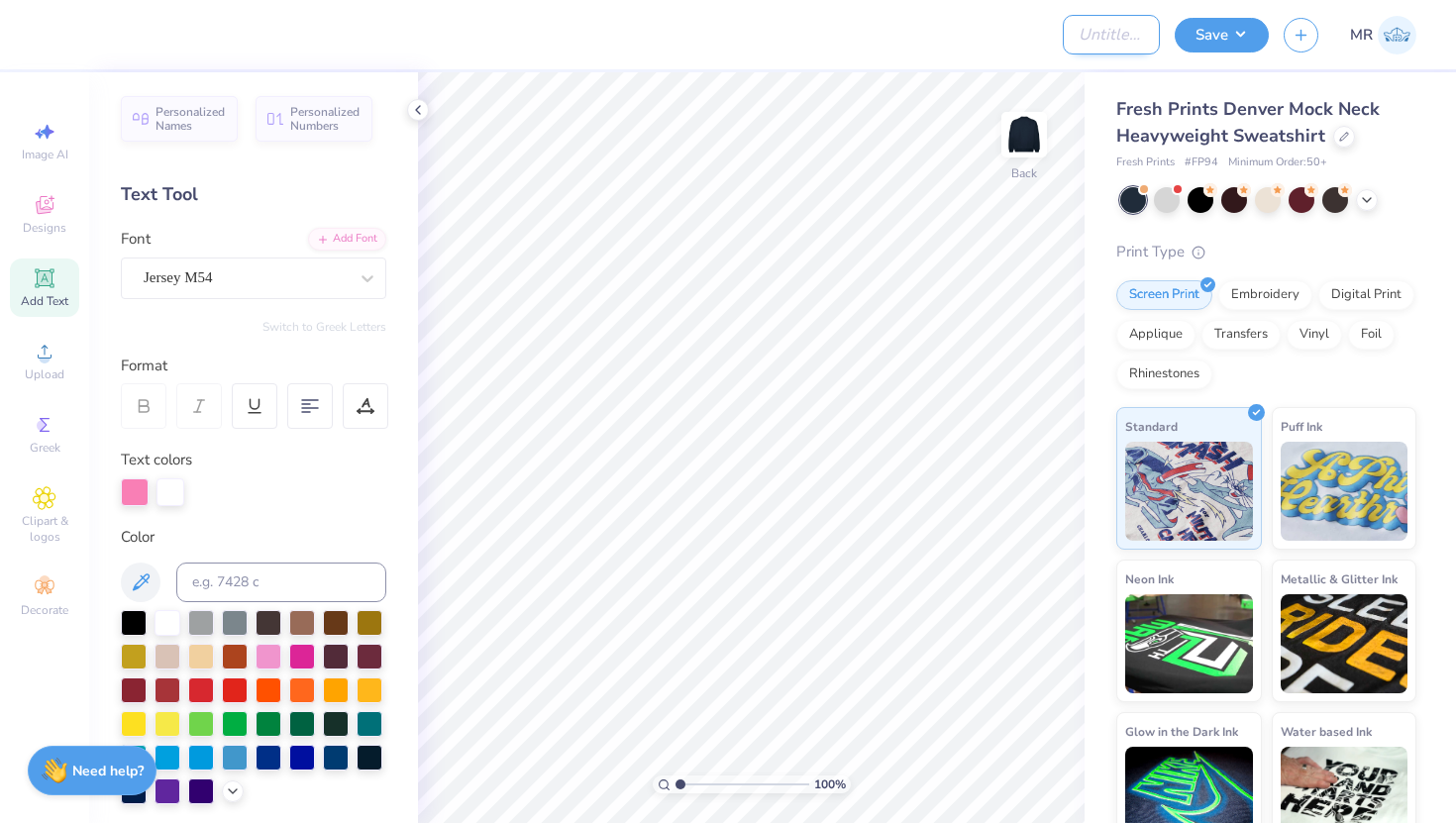 click on "Design Title" at bounding box center (1111, 35) 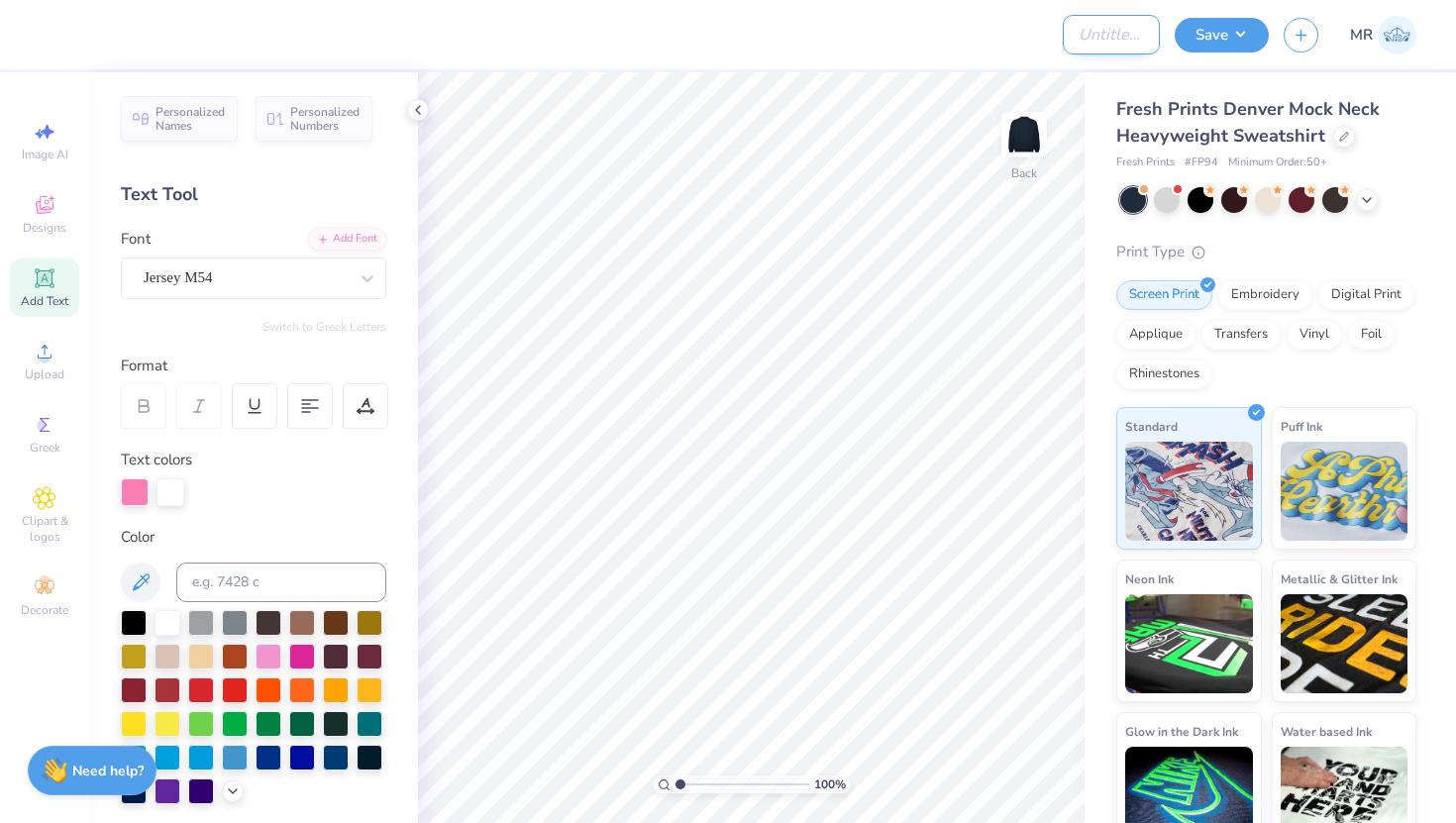 type on "Alpha Sigma Tau" 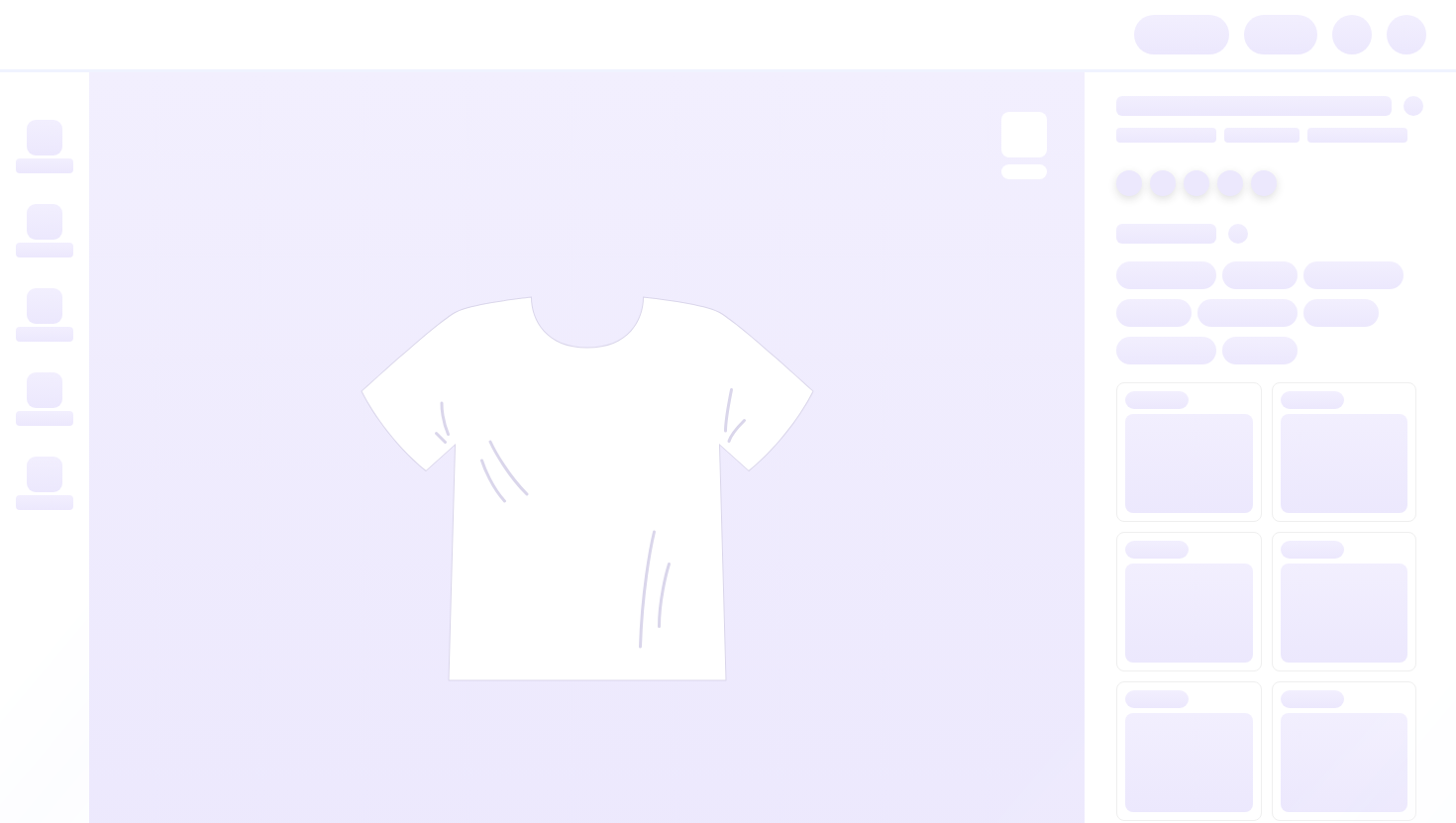 scroll, scrollTop: 0, scrollLeft: 0, axis: both 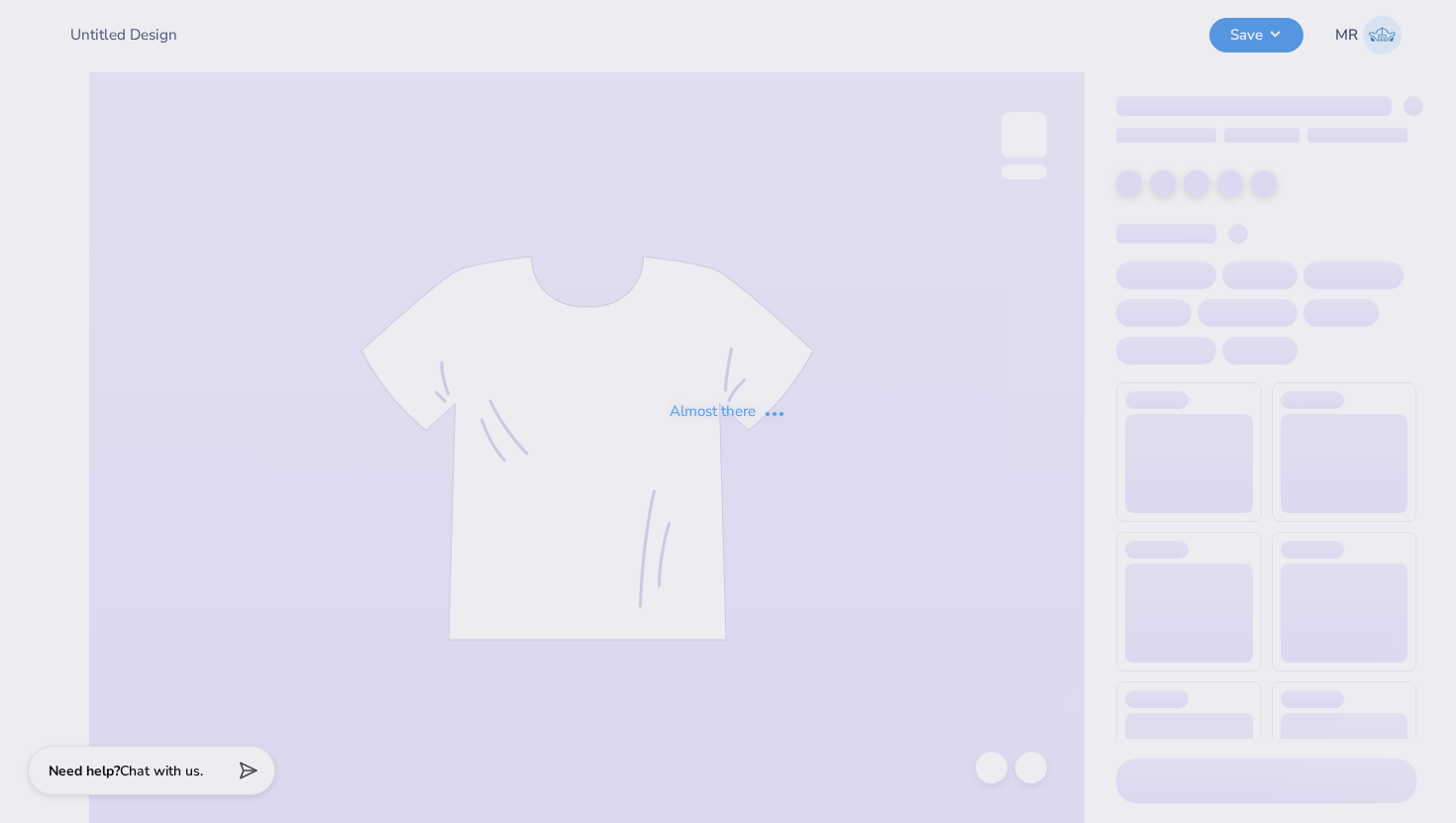 type on "Alpha Sigma Tau" 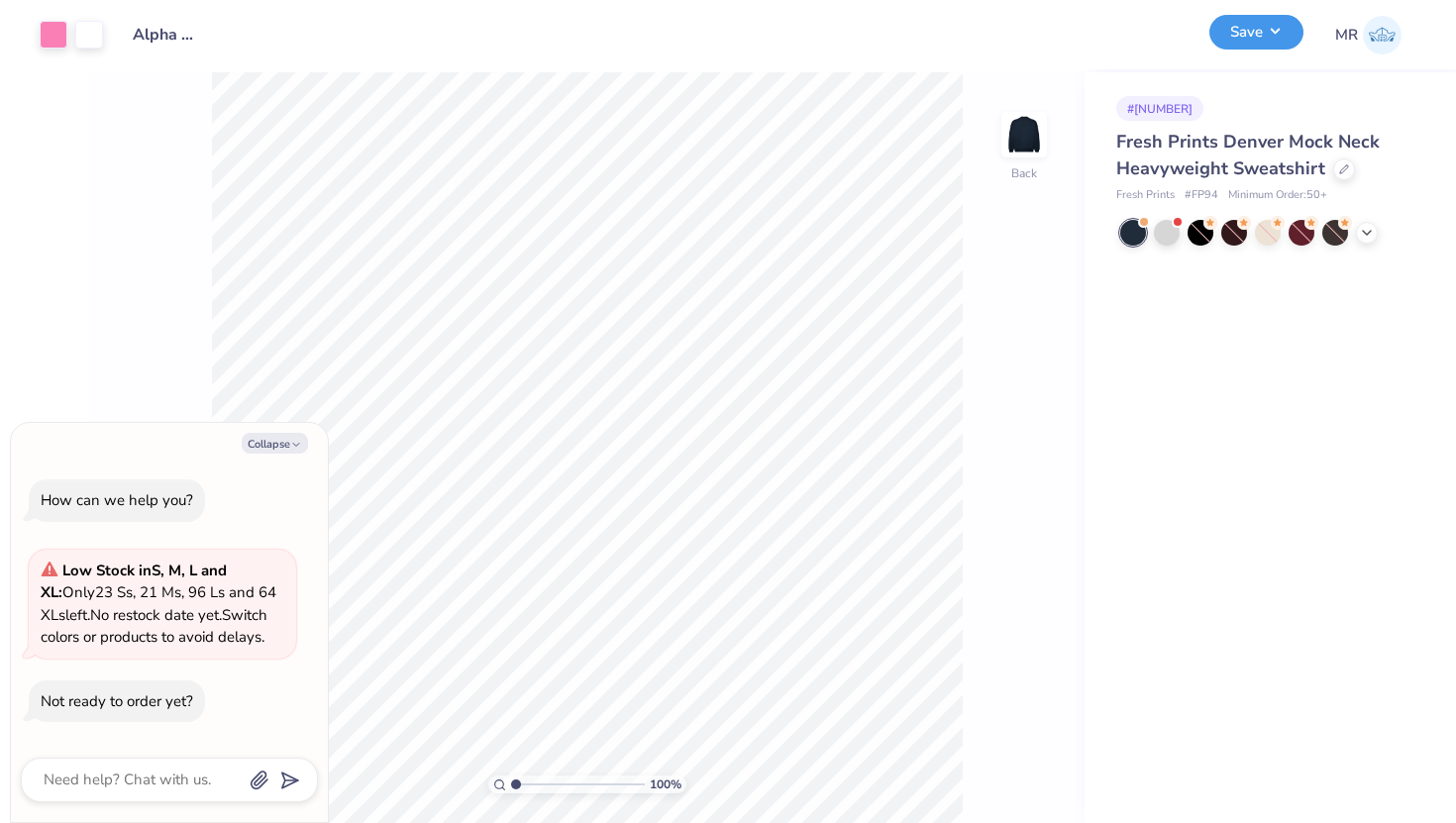 click on "Save" at bounding box center (1256, 32) 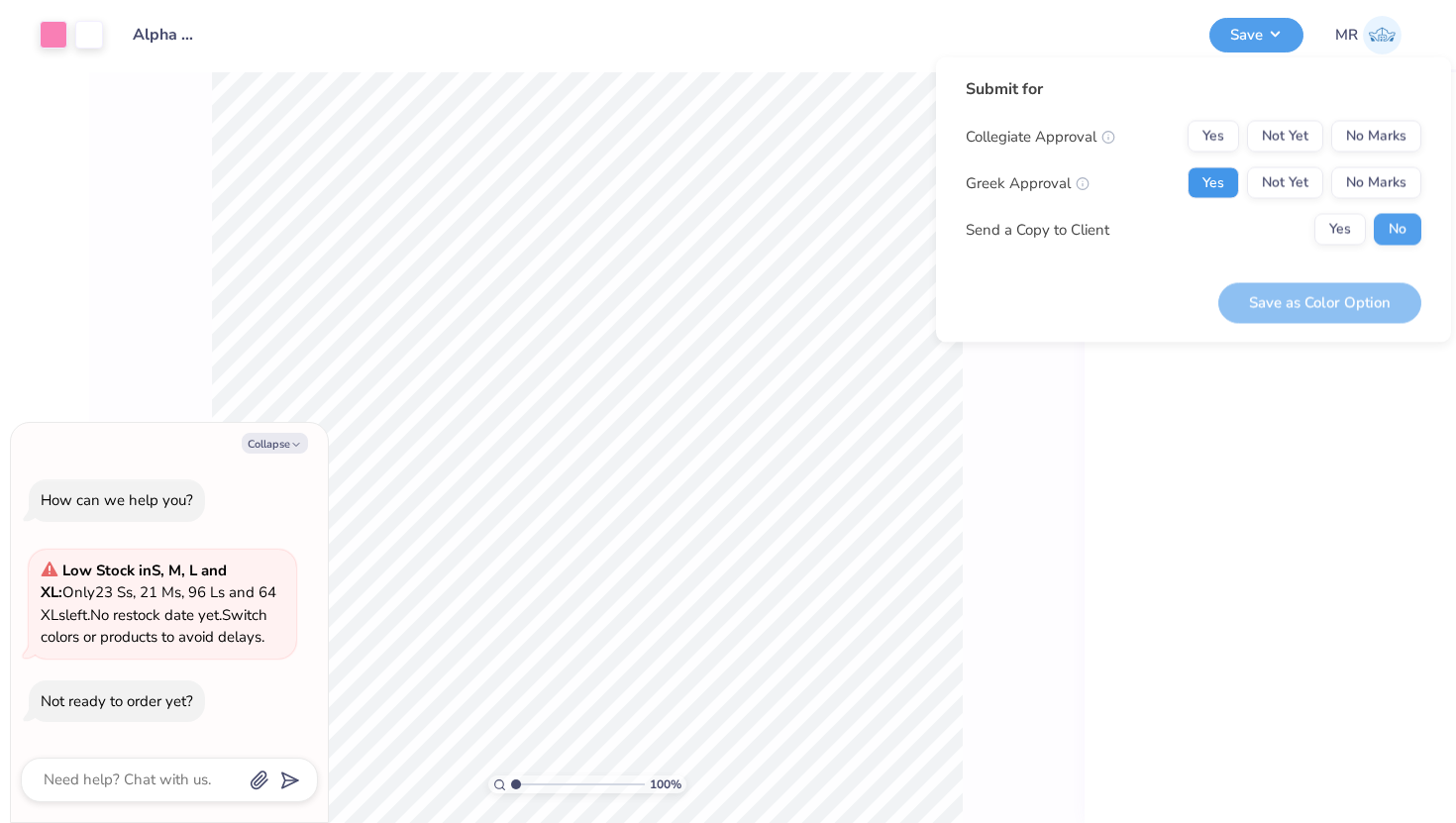 click on "Yes" at bounding box center [1213, 183] 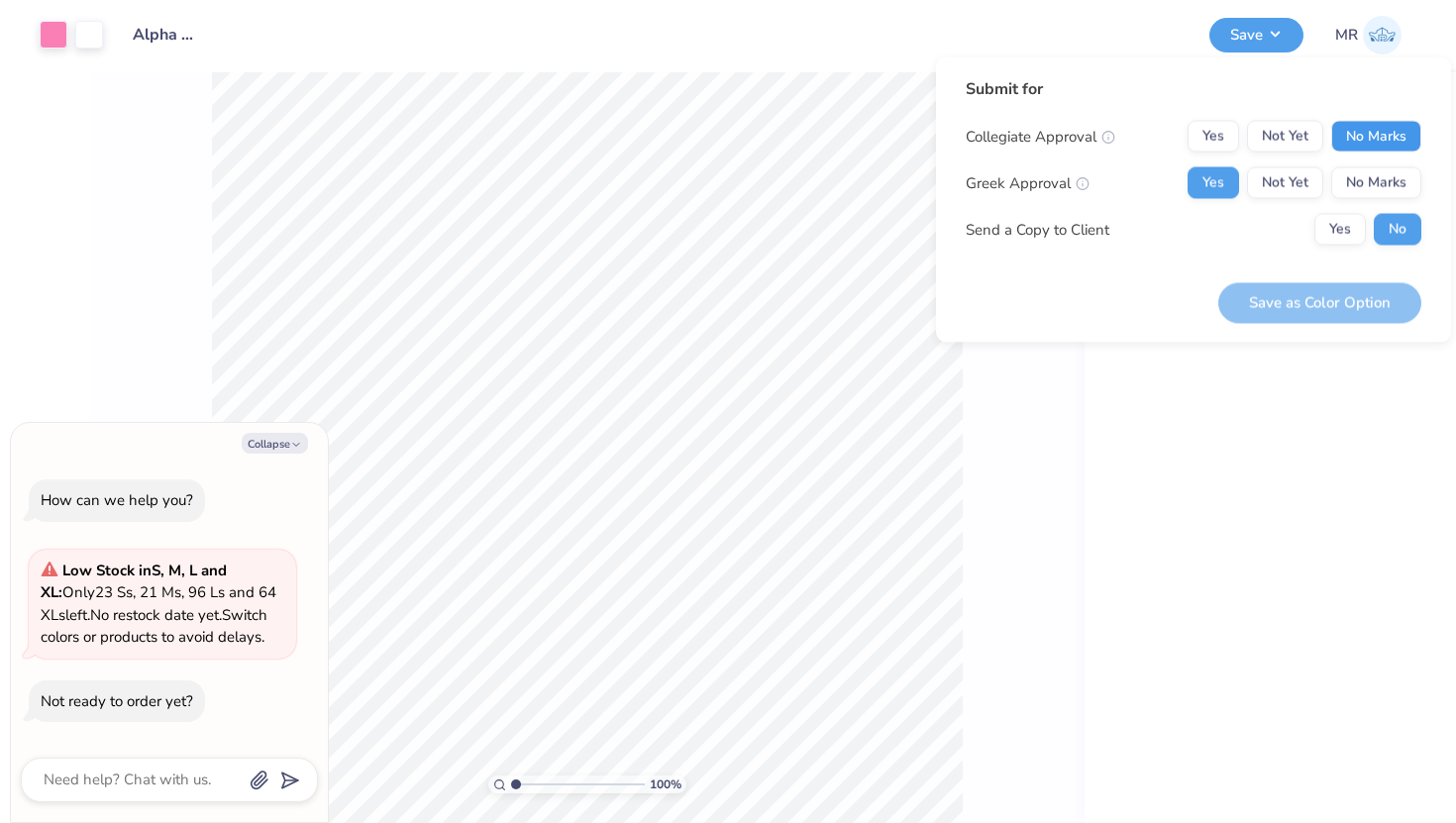 click on "No Marks" at bounding box center (1376, 137) 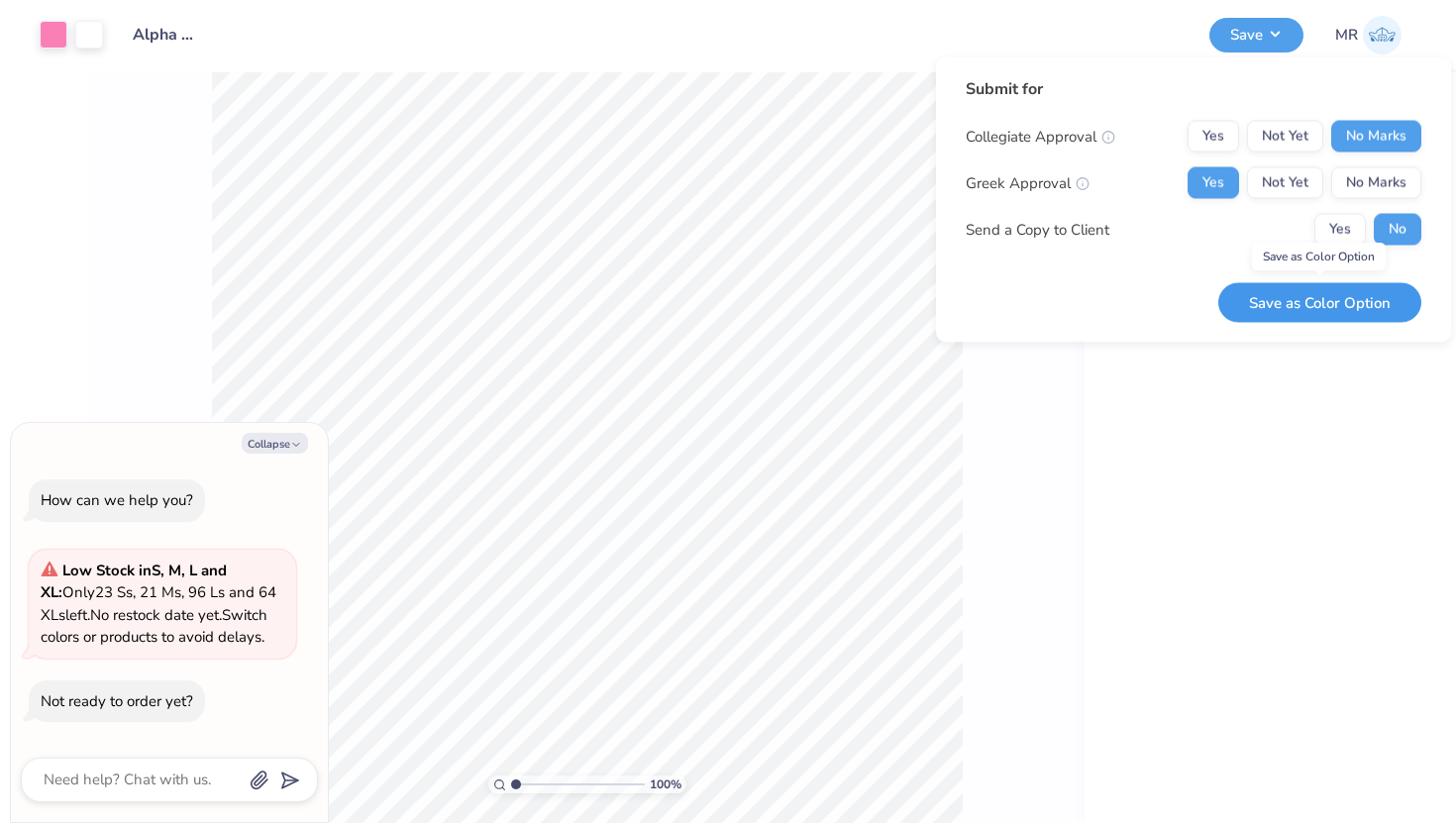 click on "Save as Color Option" at bounding box center [1319, 302] 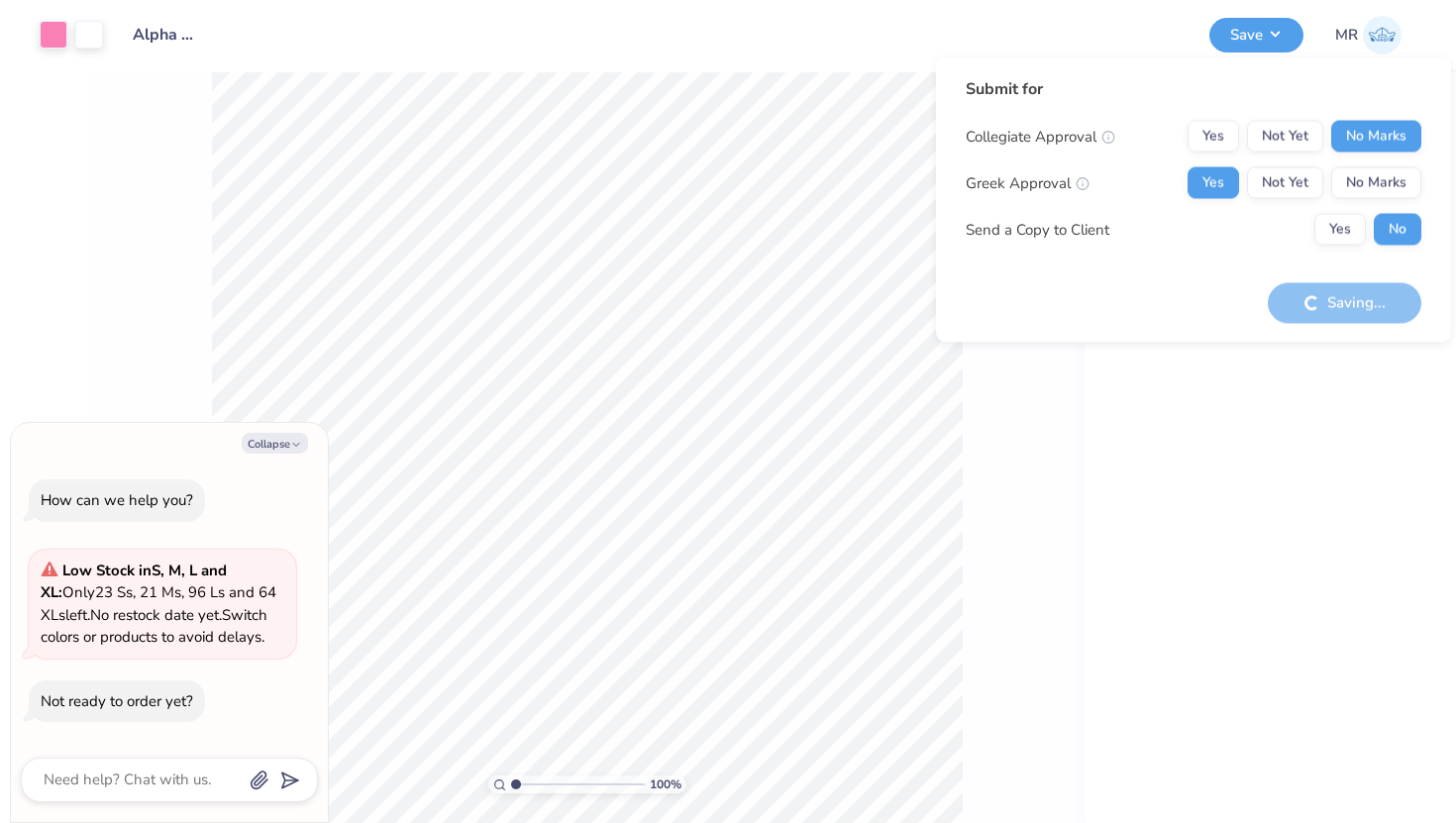 type on "x" 